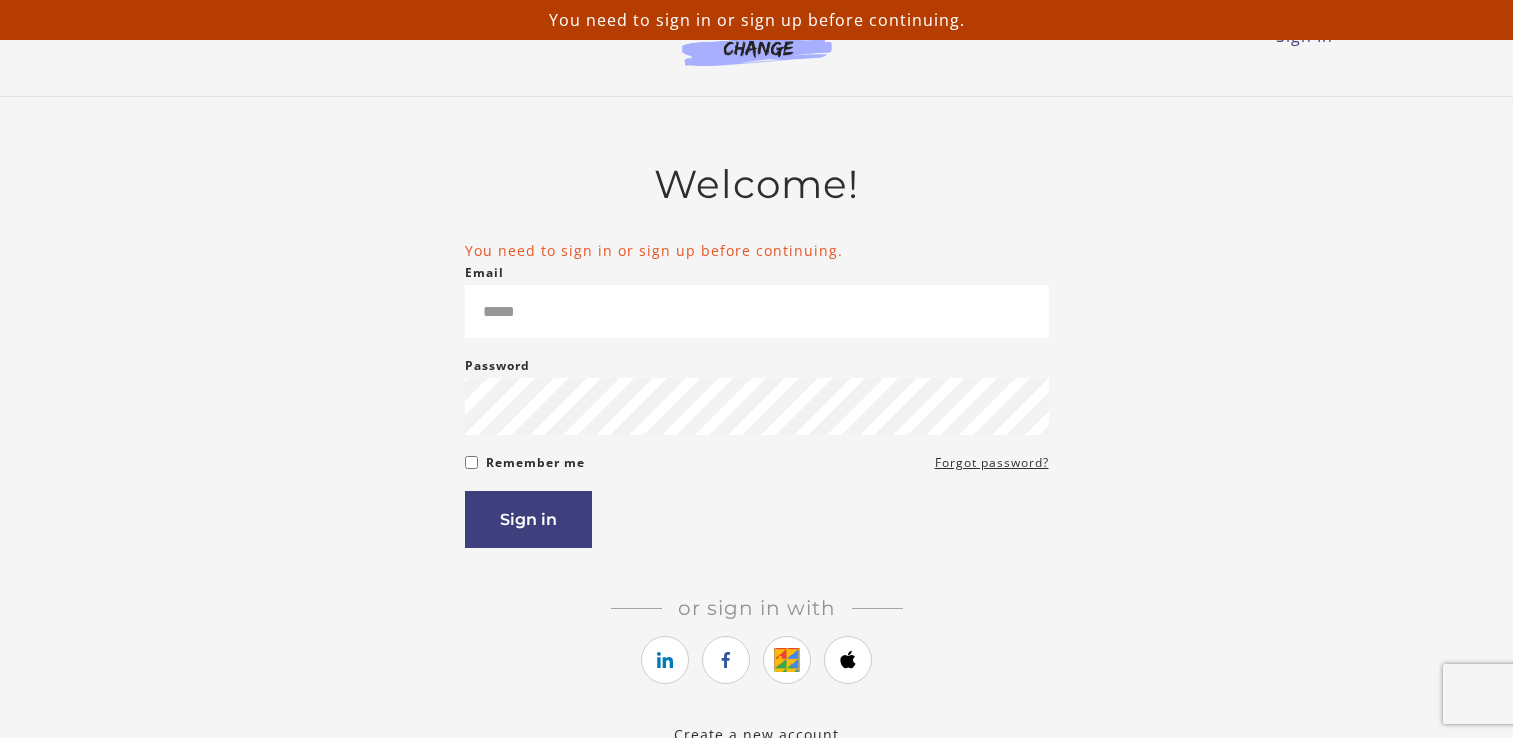 scroll, scrollTop: 0, scrollLeft: 0, axis: both 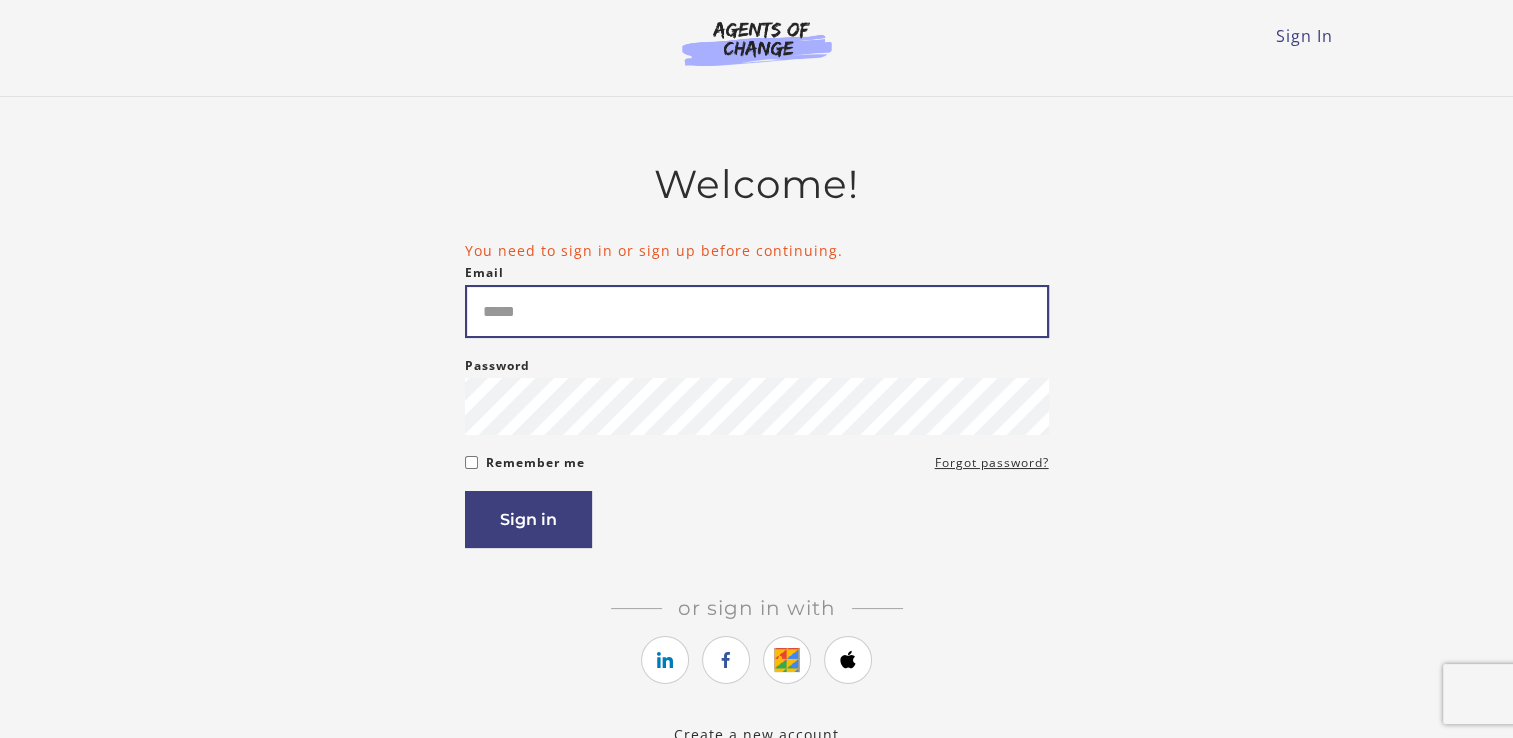 click on "Email" at bounding box center (757, 311) 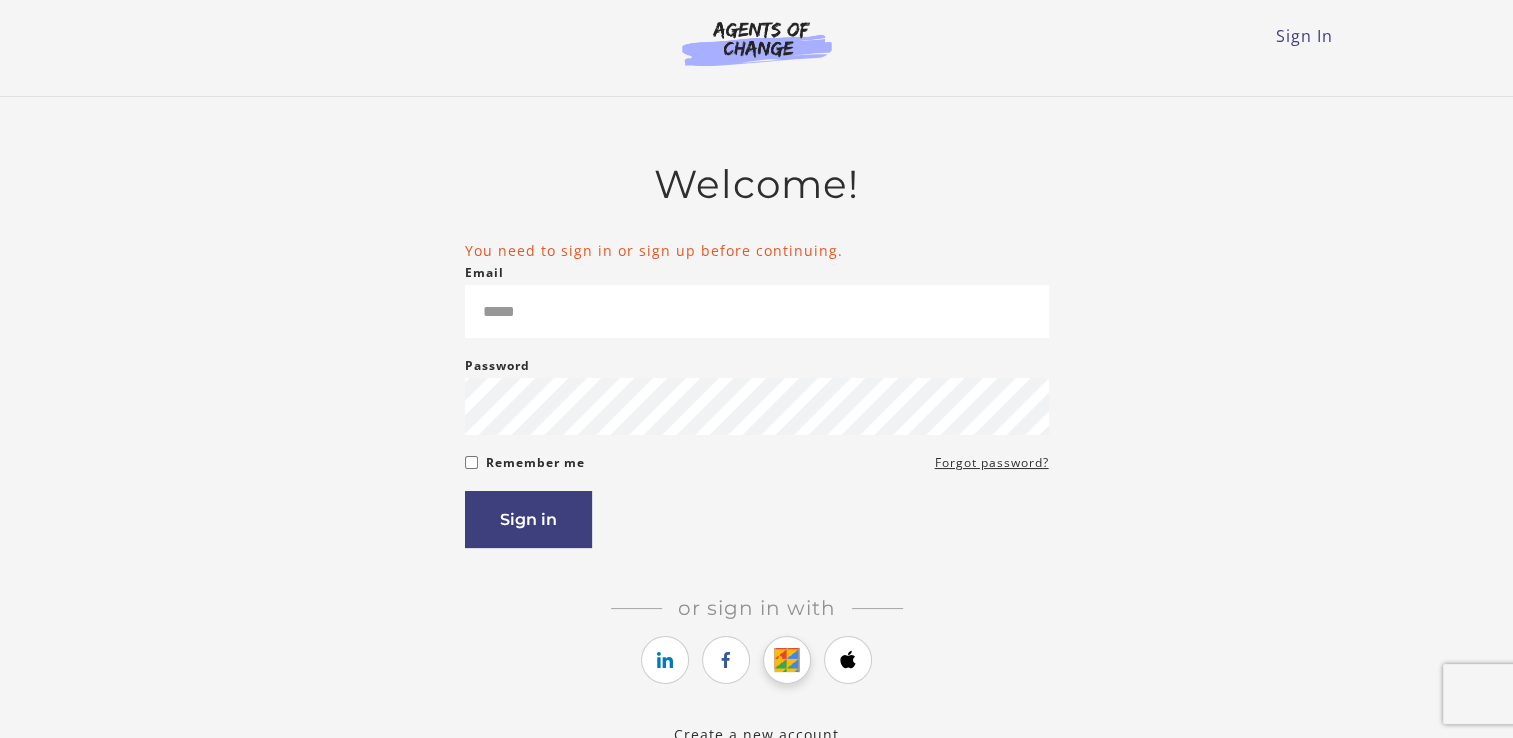 click at bounding box center (787, 660) 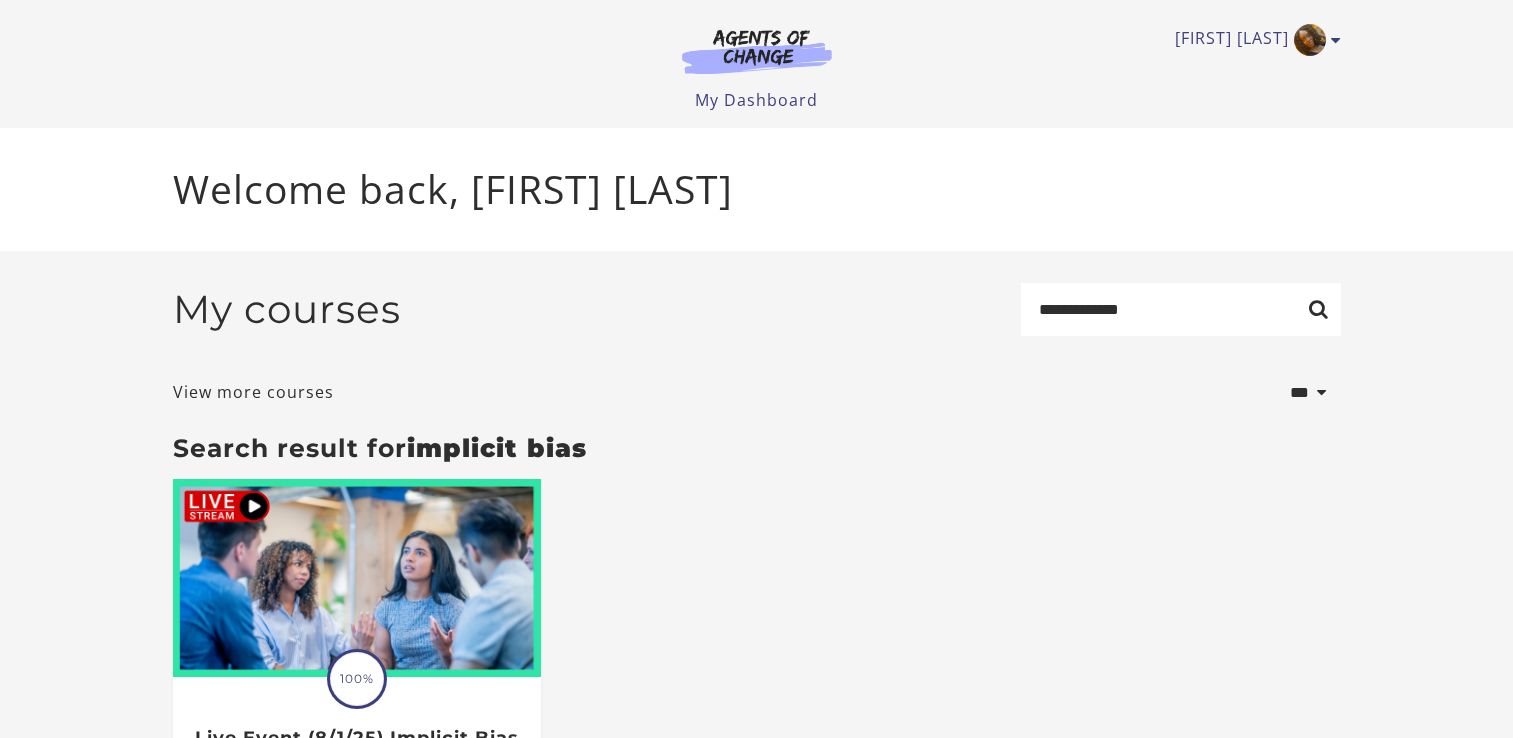 scroll, scrollTop: 0, scrollLeft: 0, axis: both 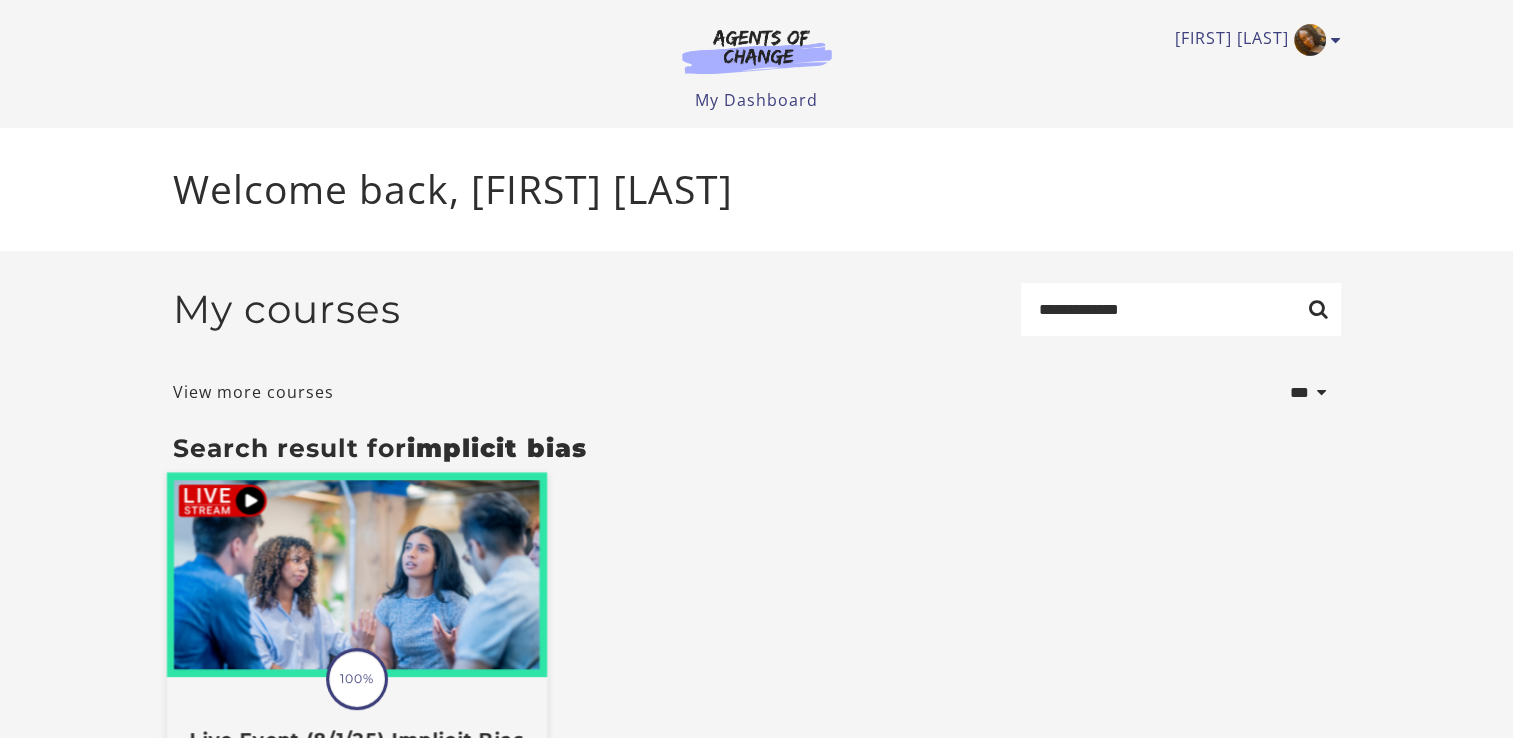 click at bounding box center (356, 575) 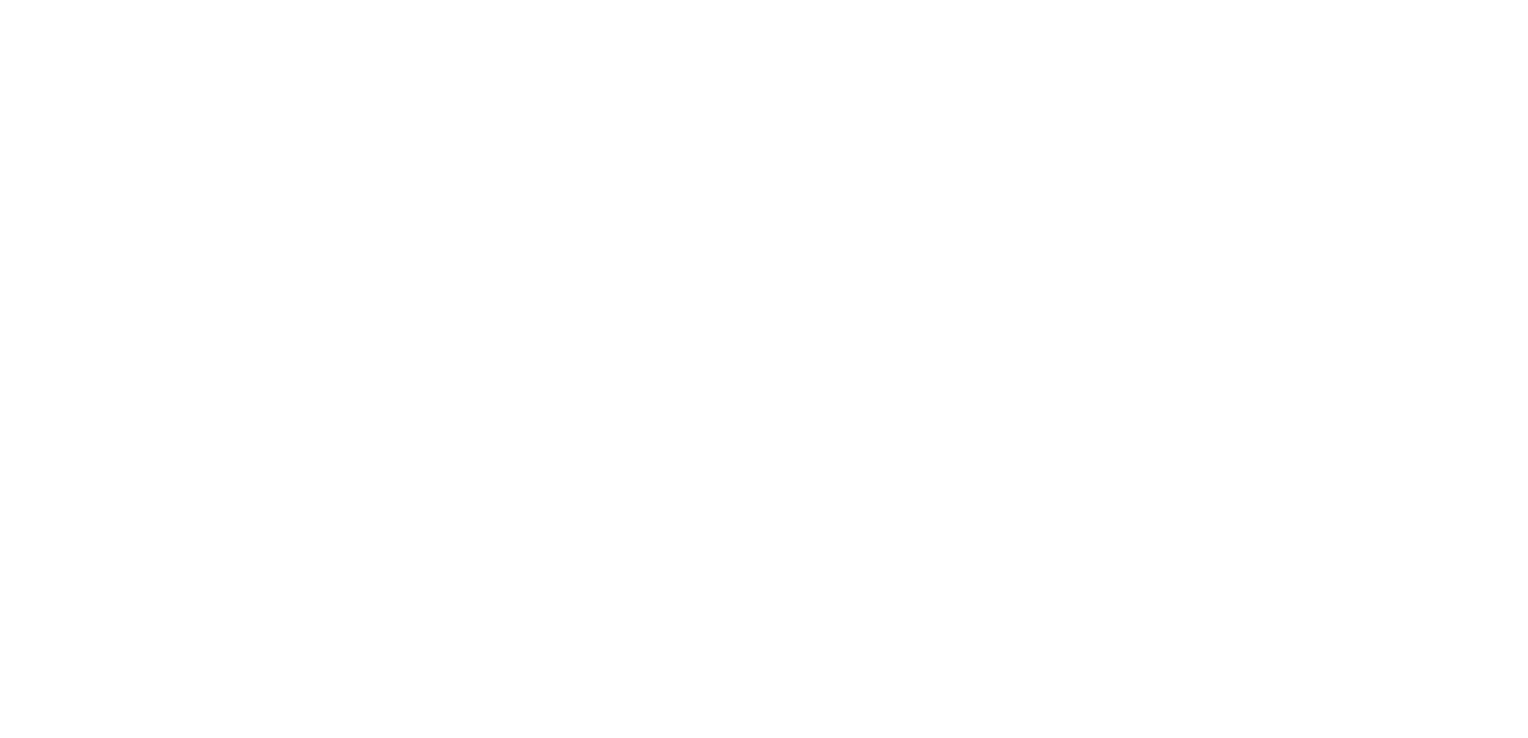 scroll, scrollTop: 0, scrollLeft: 0, axis: both 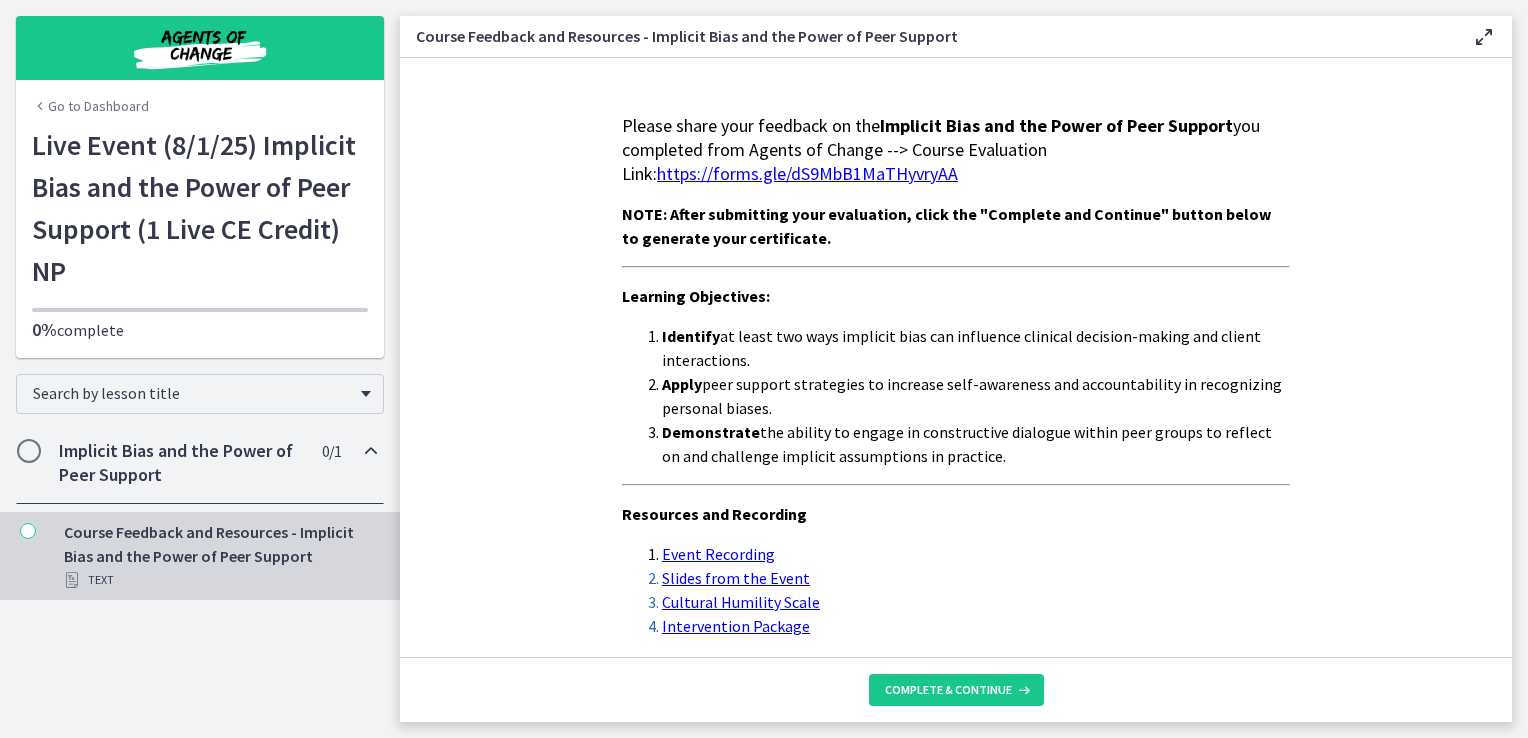 click on "Implicit Bias and the Power of Peer Support" at bounding box center [181, 463] 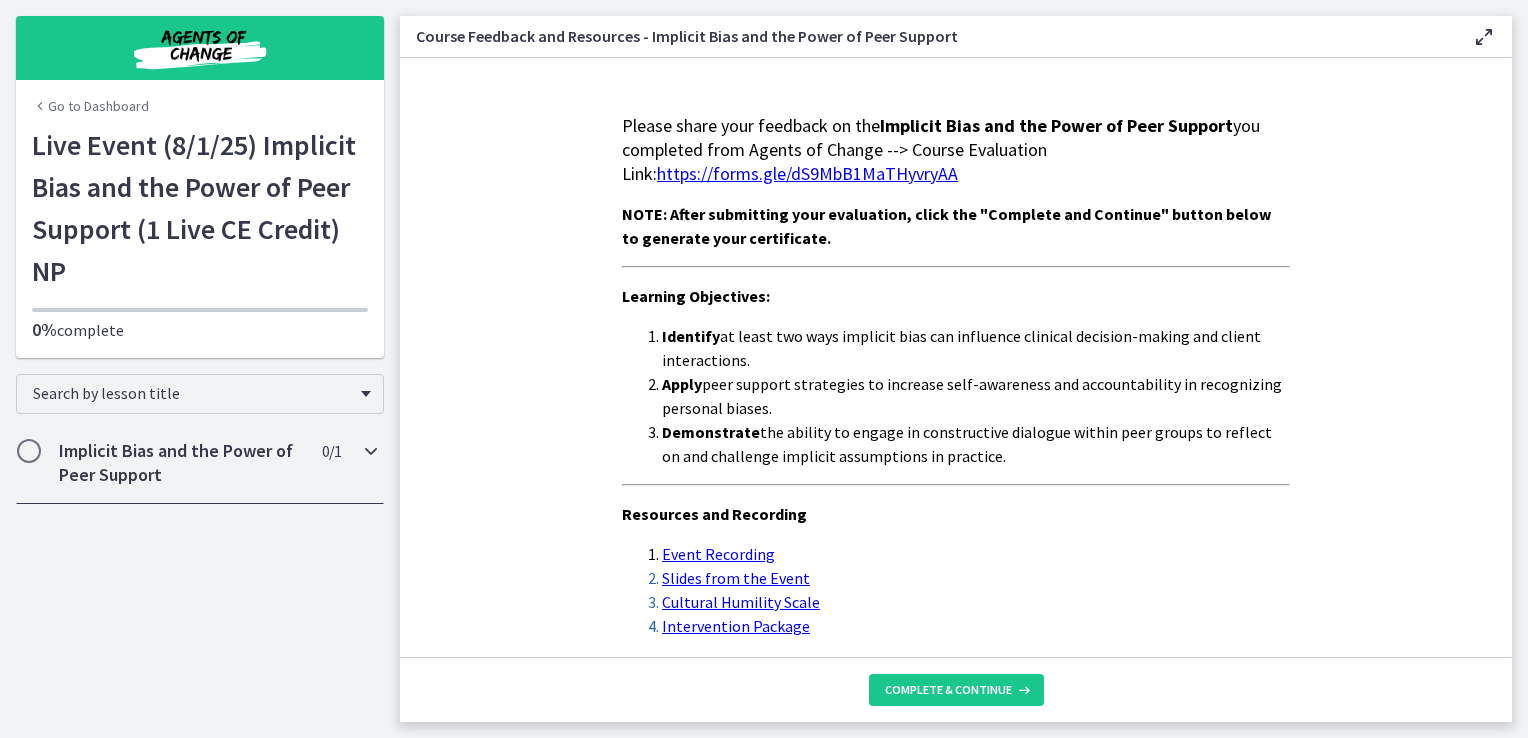 click on "Implicit Bias and the Power of Peer Support" at bounding box center [181, 463] 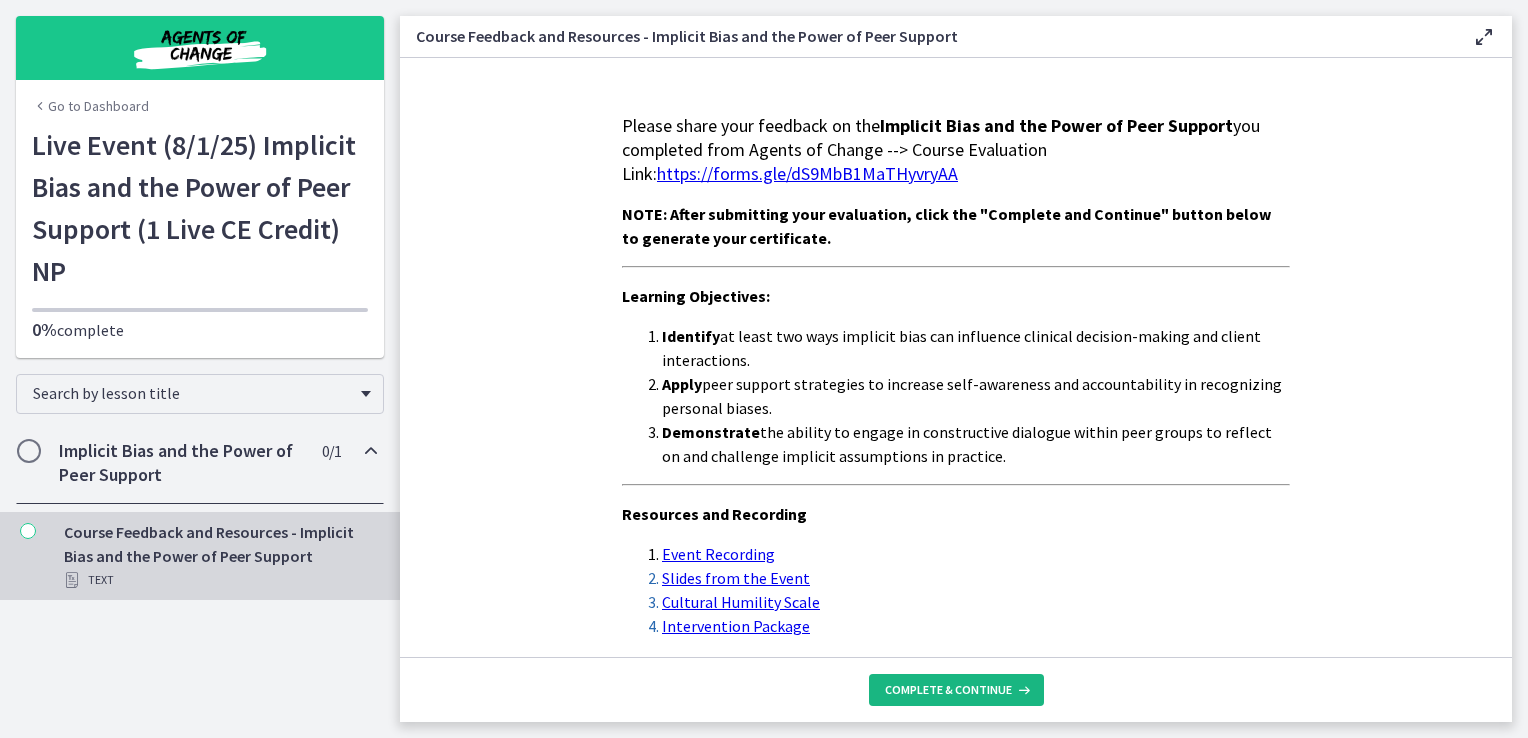 click on "Complete & continue" at bounding box center [948, 690] 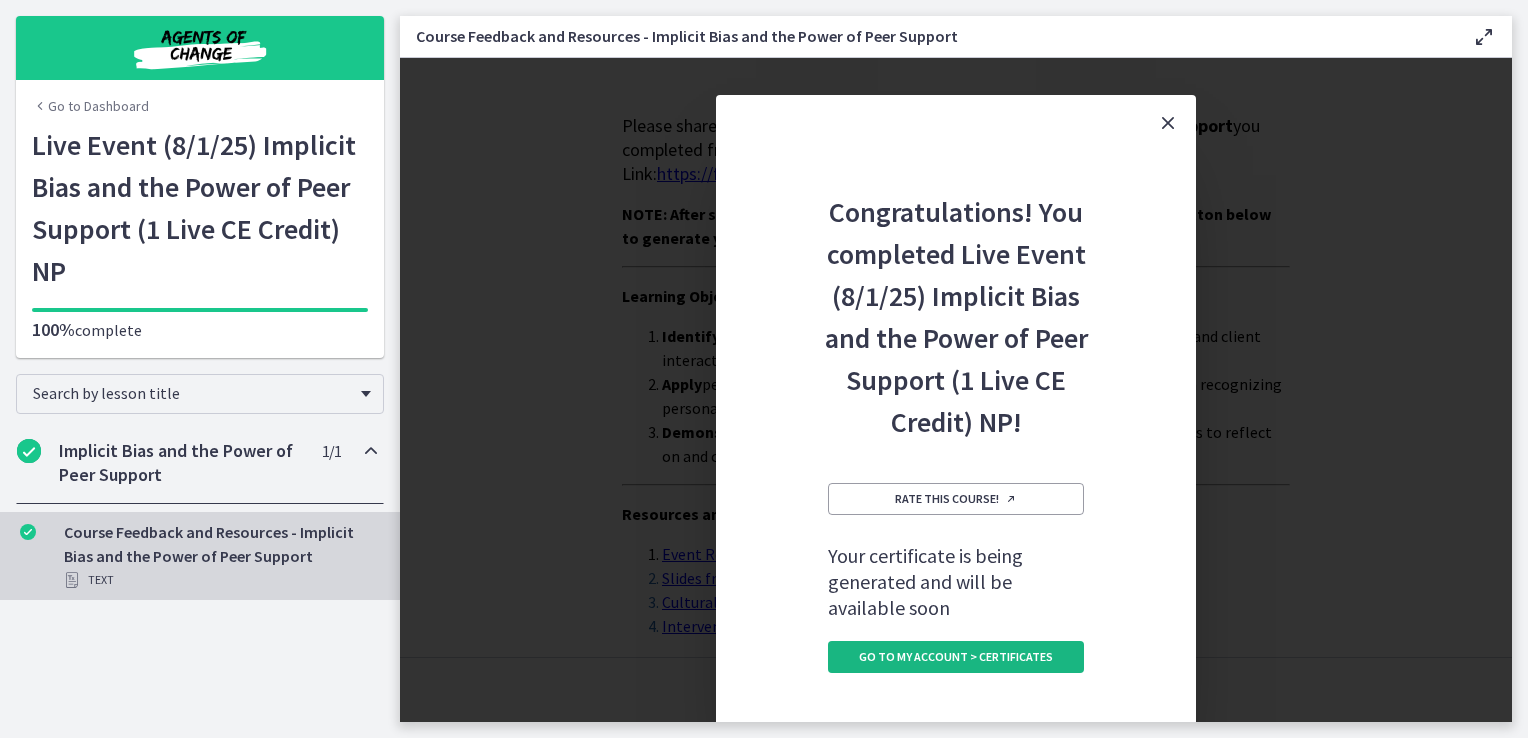 click on "Go to My Account > Certificates" at bounding box center [956, 657] 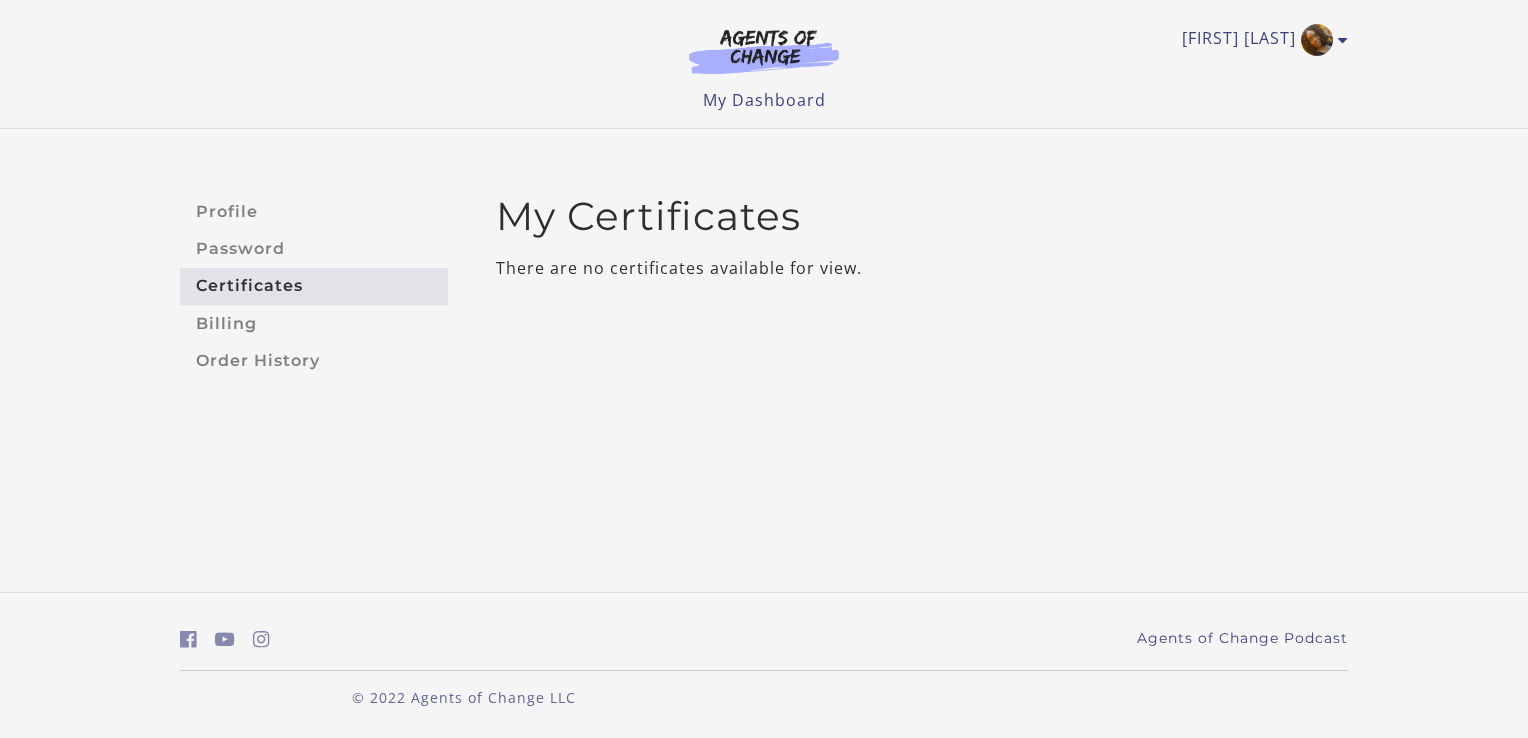 scroll, scrollTop: 0, scrollLeft: 0, axis: both 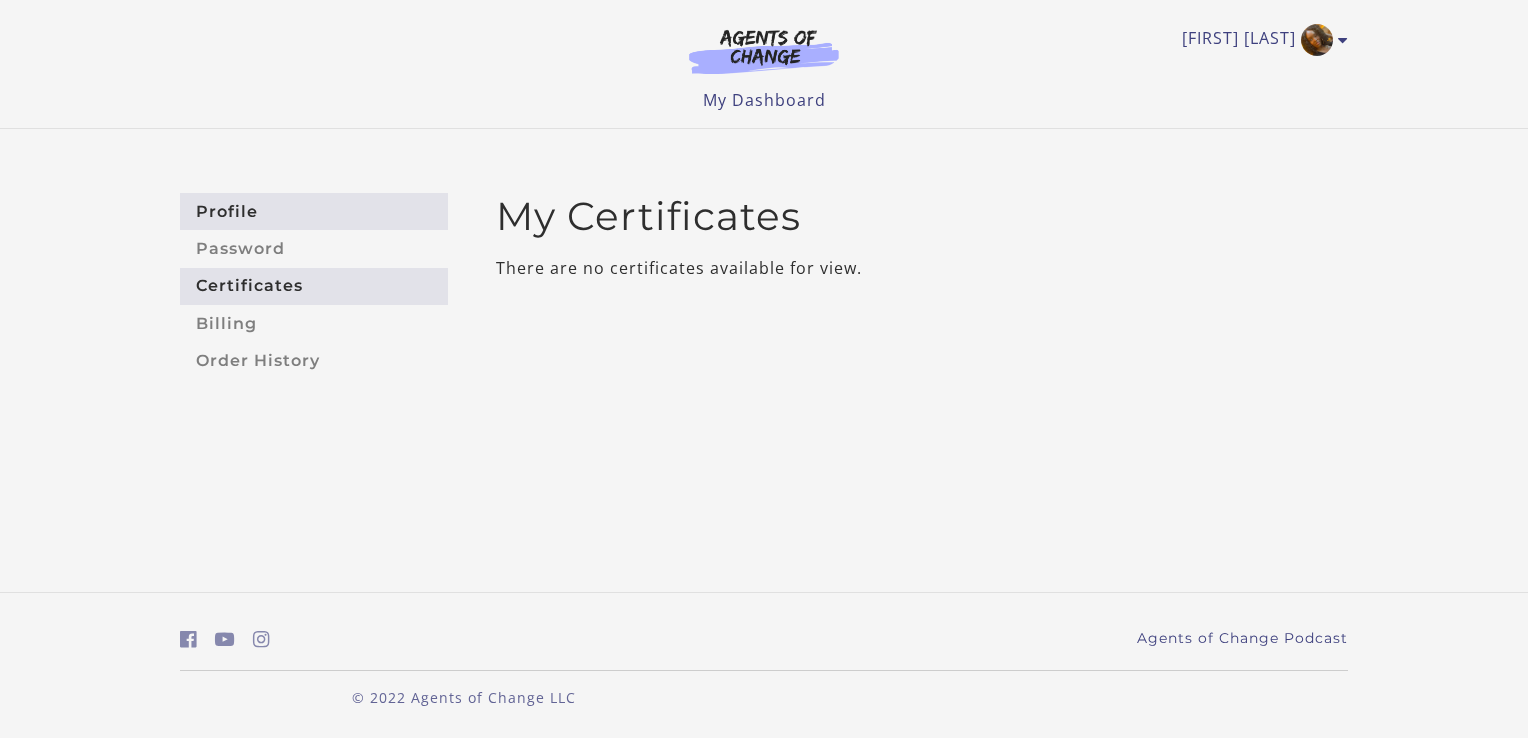 click on "Profile" at bounding box center [314, 211] 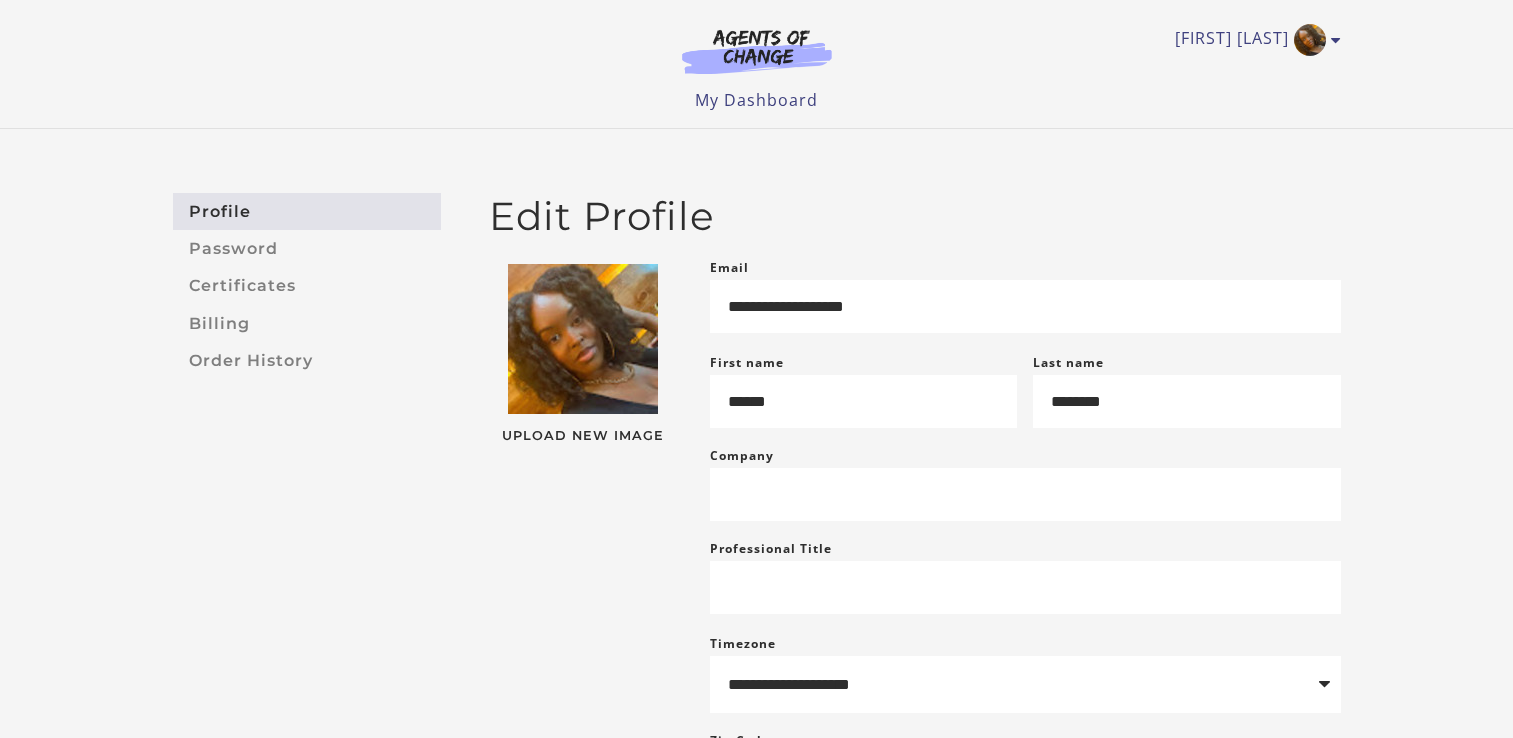 scroll, scrollTop: 0, scrollLeft: 0, axis: both 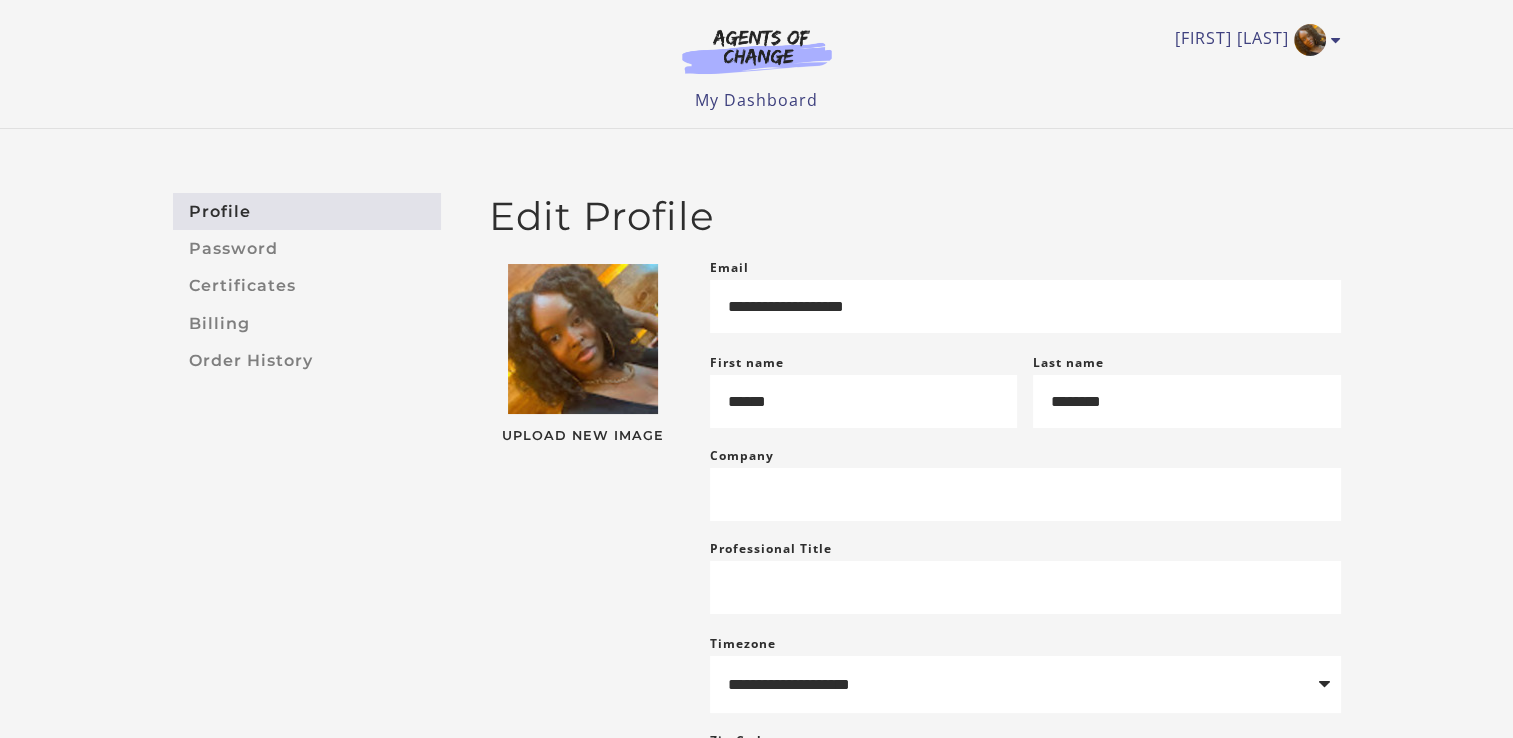 click at bounding box center [757, 51] 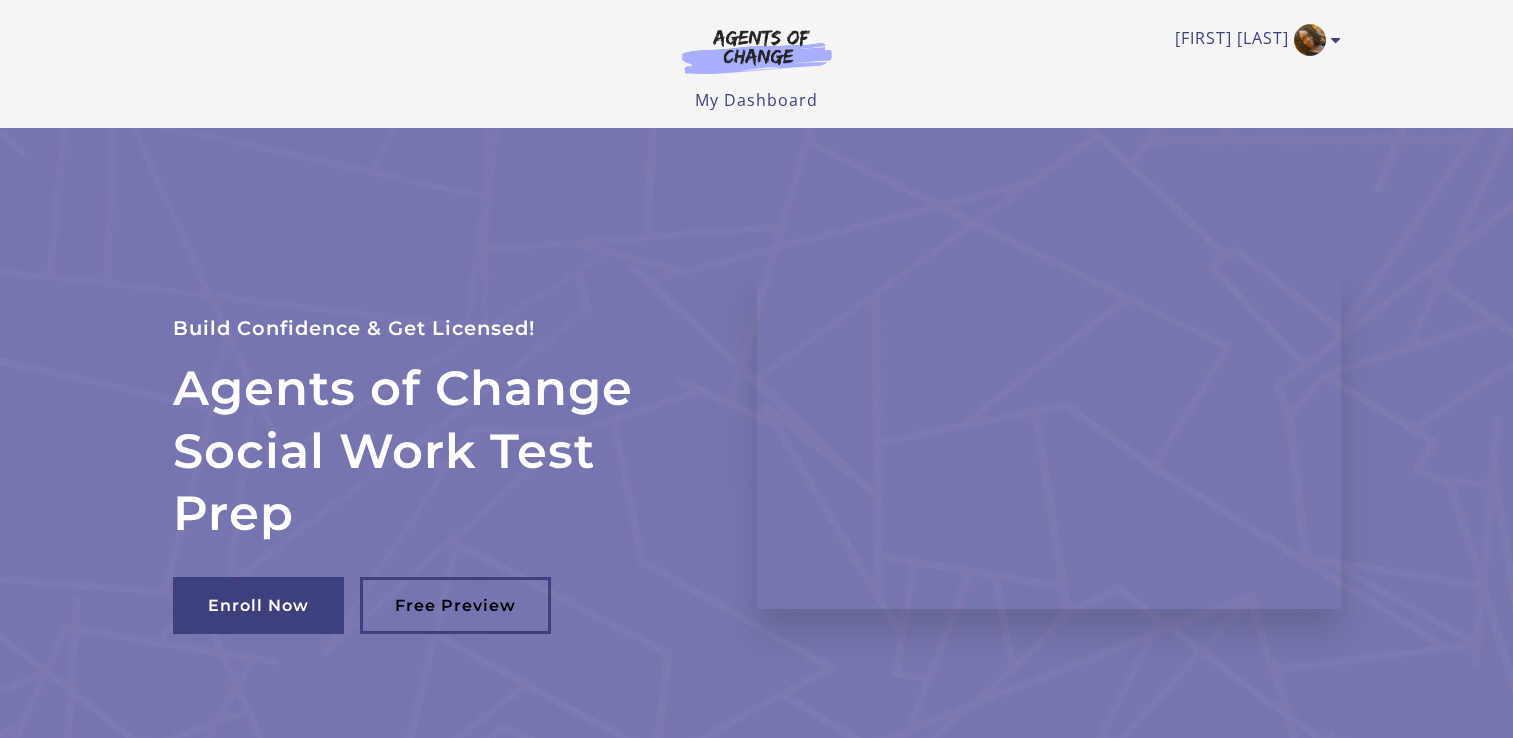 scroll, scrollTop: 0, scrollLeft: 0, axis: both 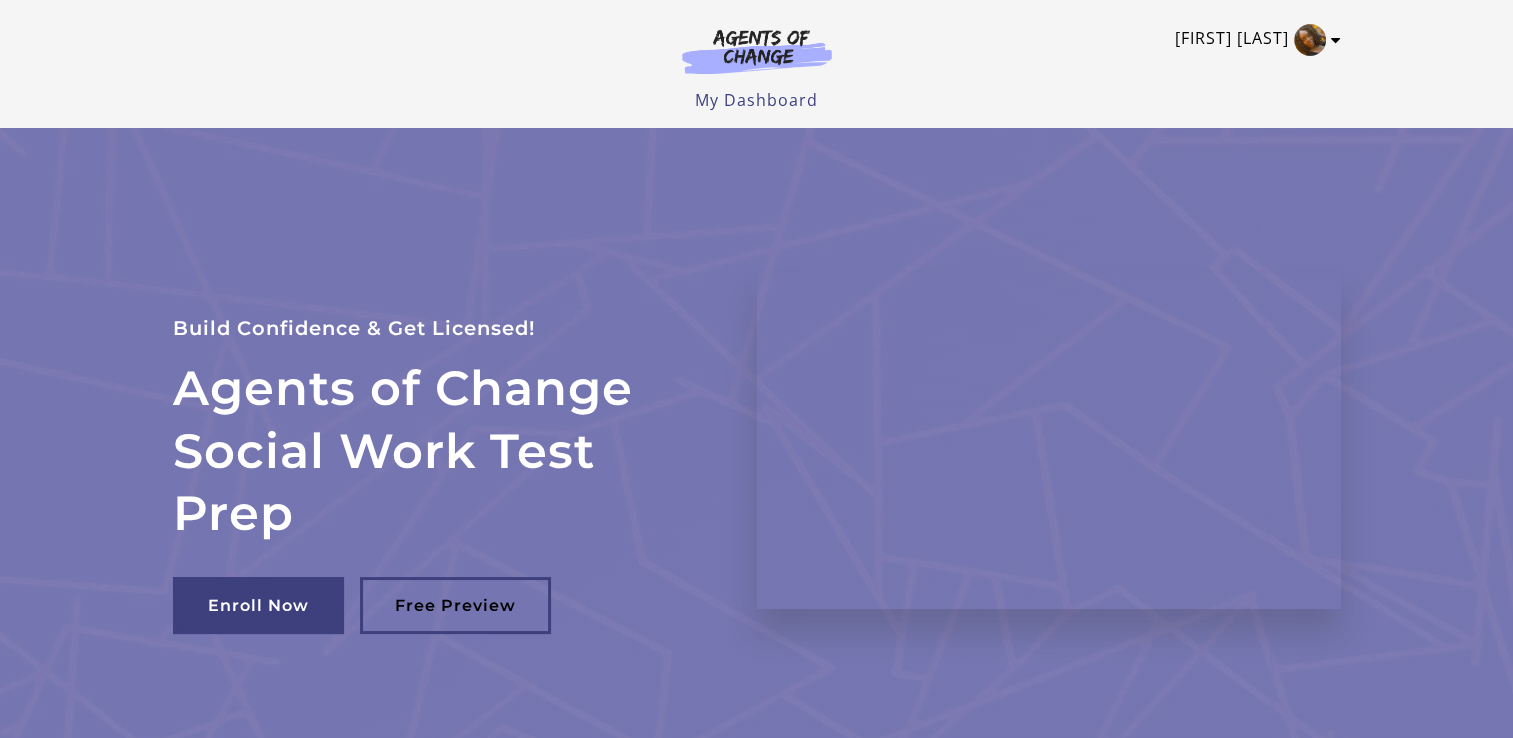 click on "[FIRST] [LAST]" at bounding box center [1253, 40] 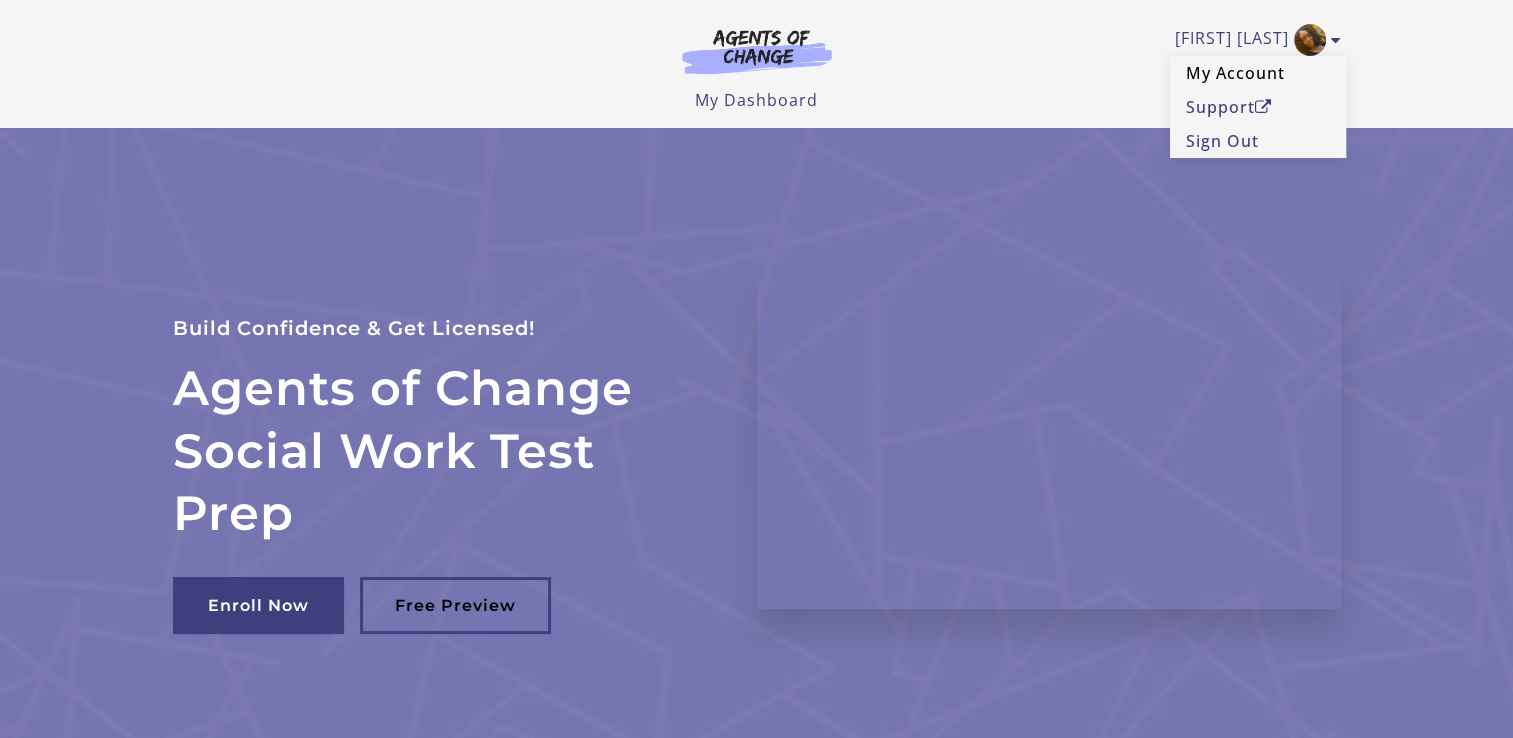 click on "My Account" at bounding box center [1258, 73] 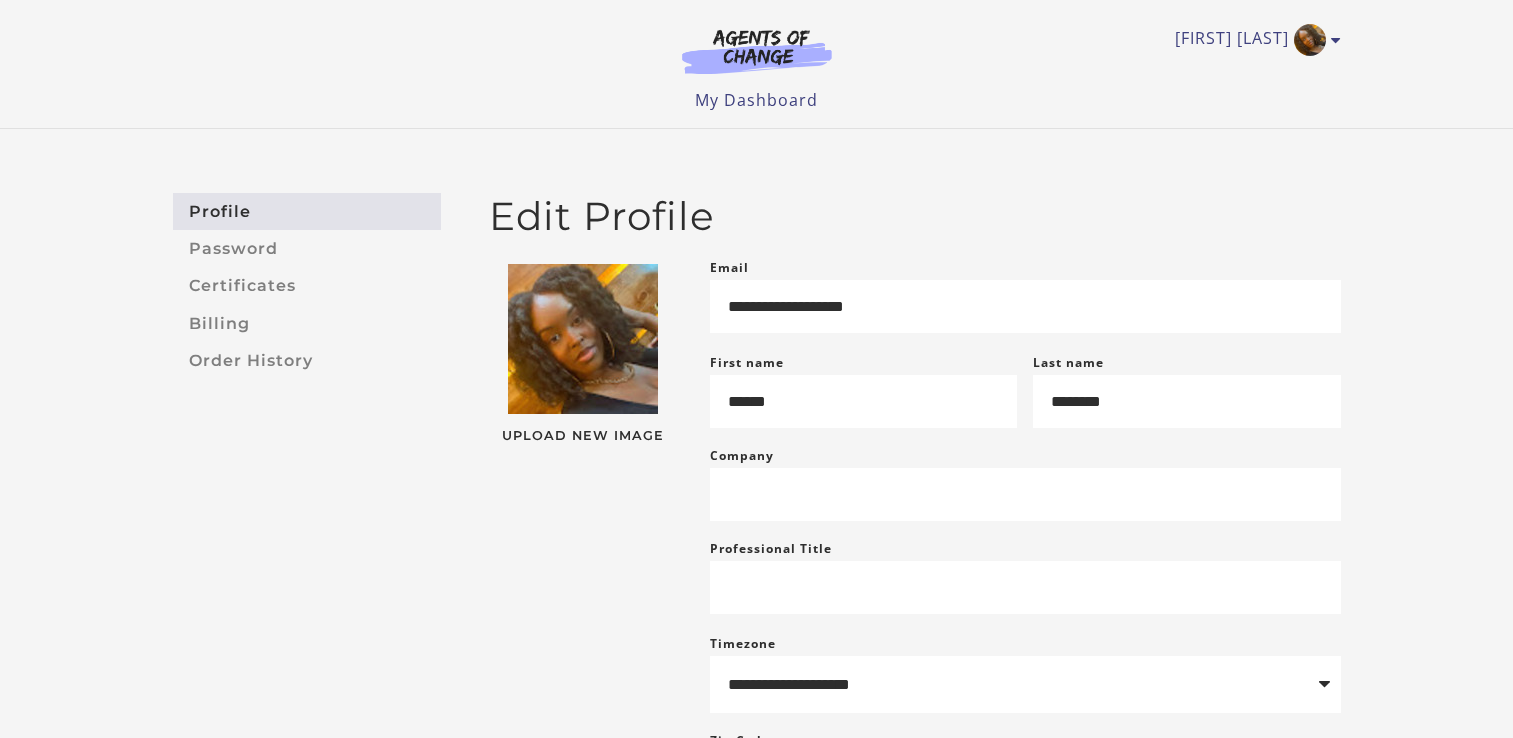 scroll, scrollTop: 0, scrollLeft: 0, axis: both 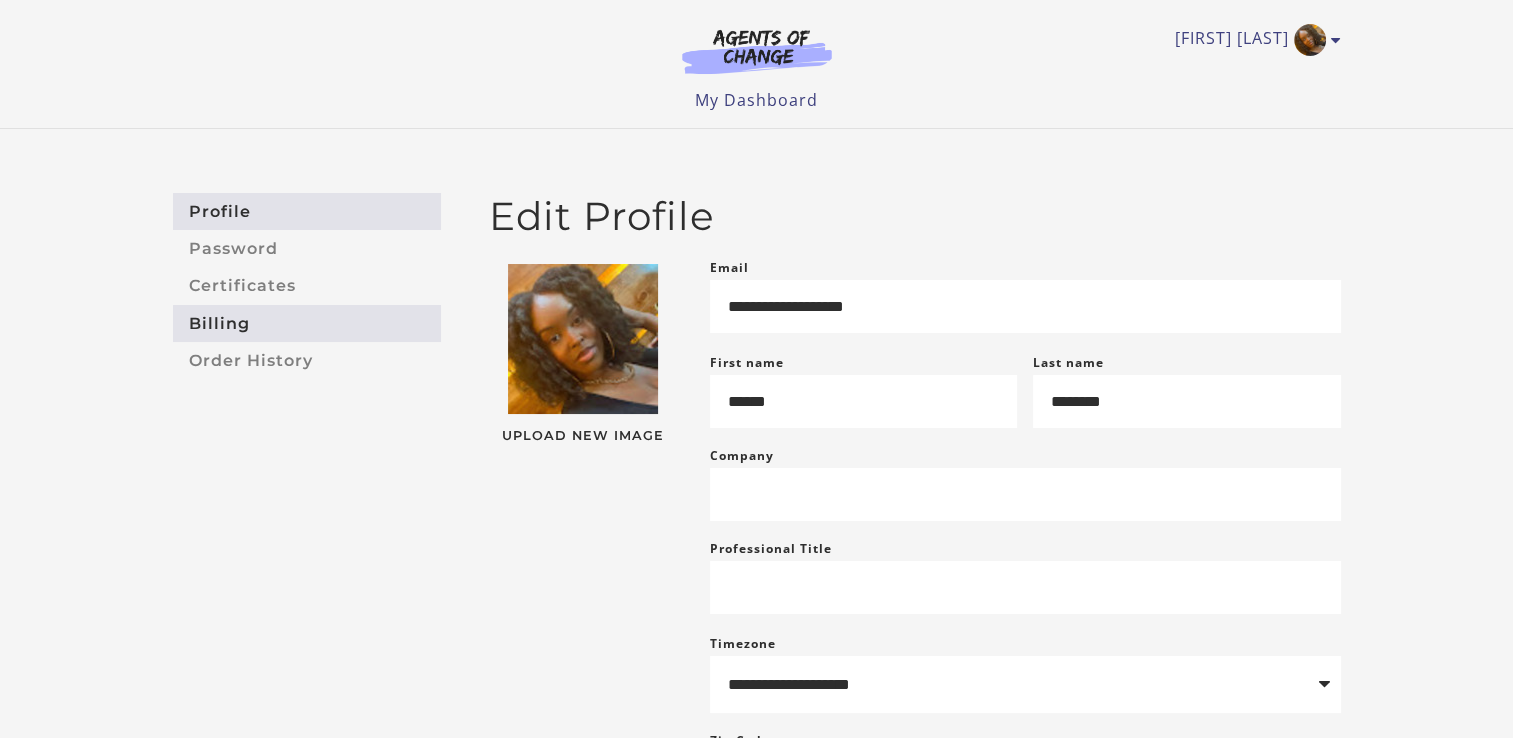 click on "Billing" at bounding box center [307, 323] 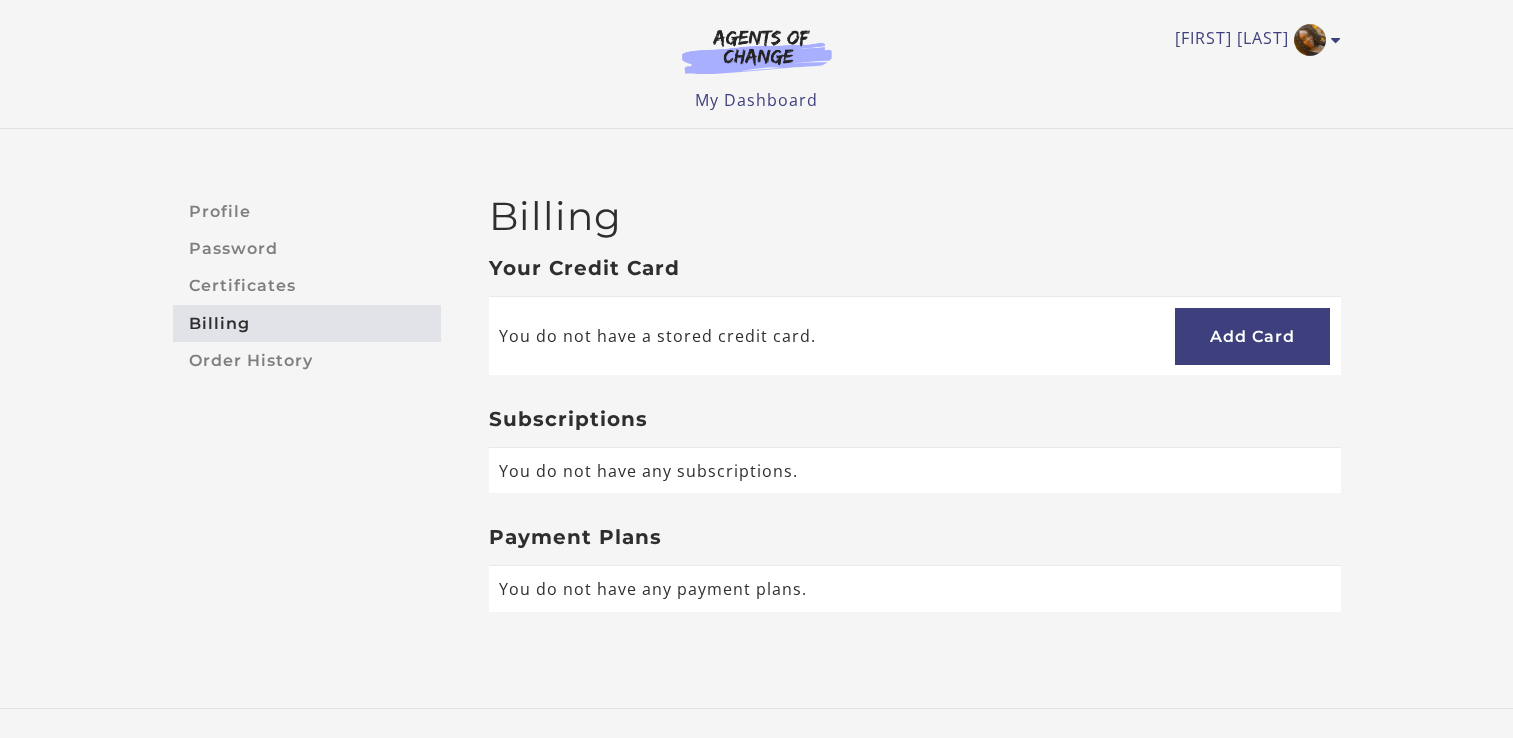 scroll, scrollTop: 0, scrollLeft: 0, axis: both 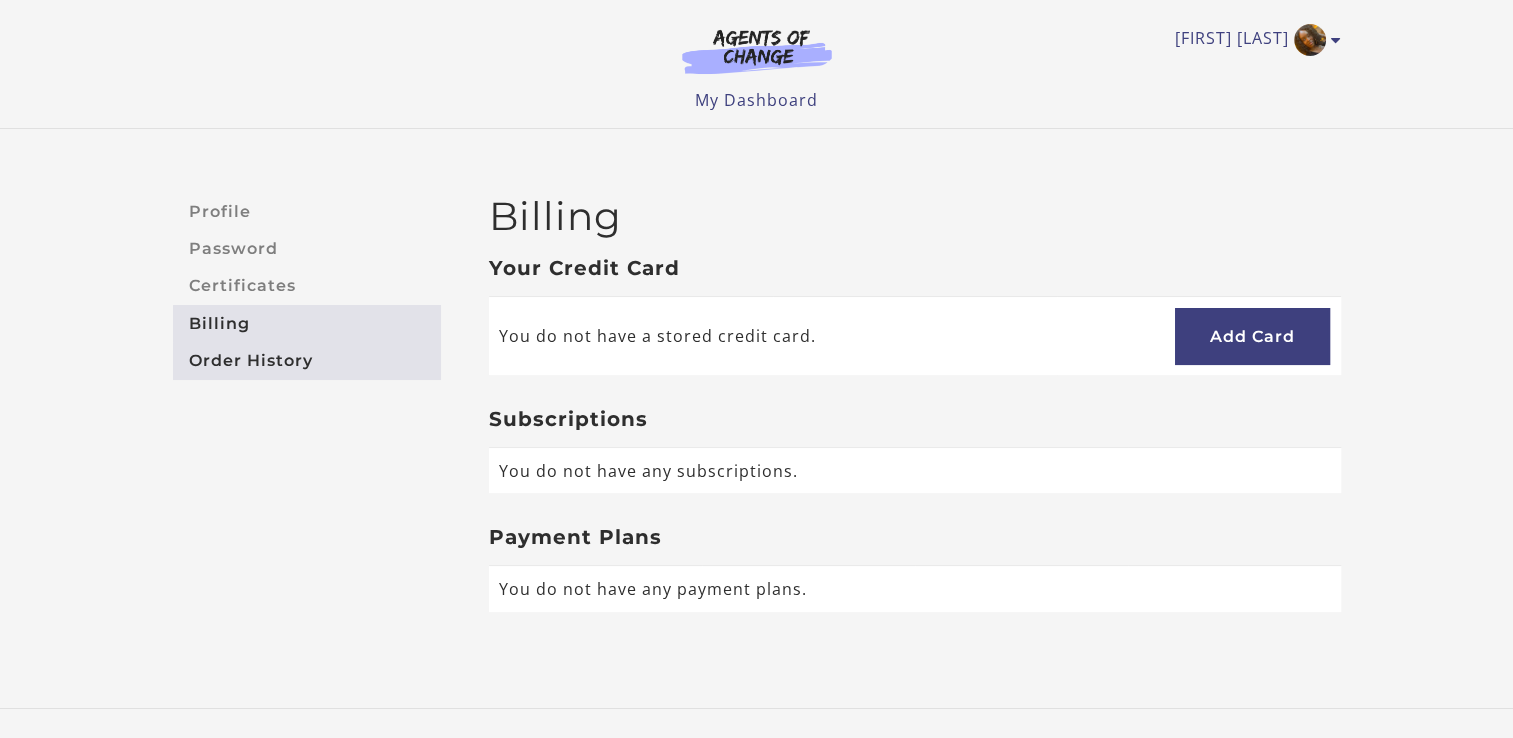 click on "Order History" at bounding box center (307, 360) 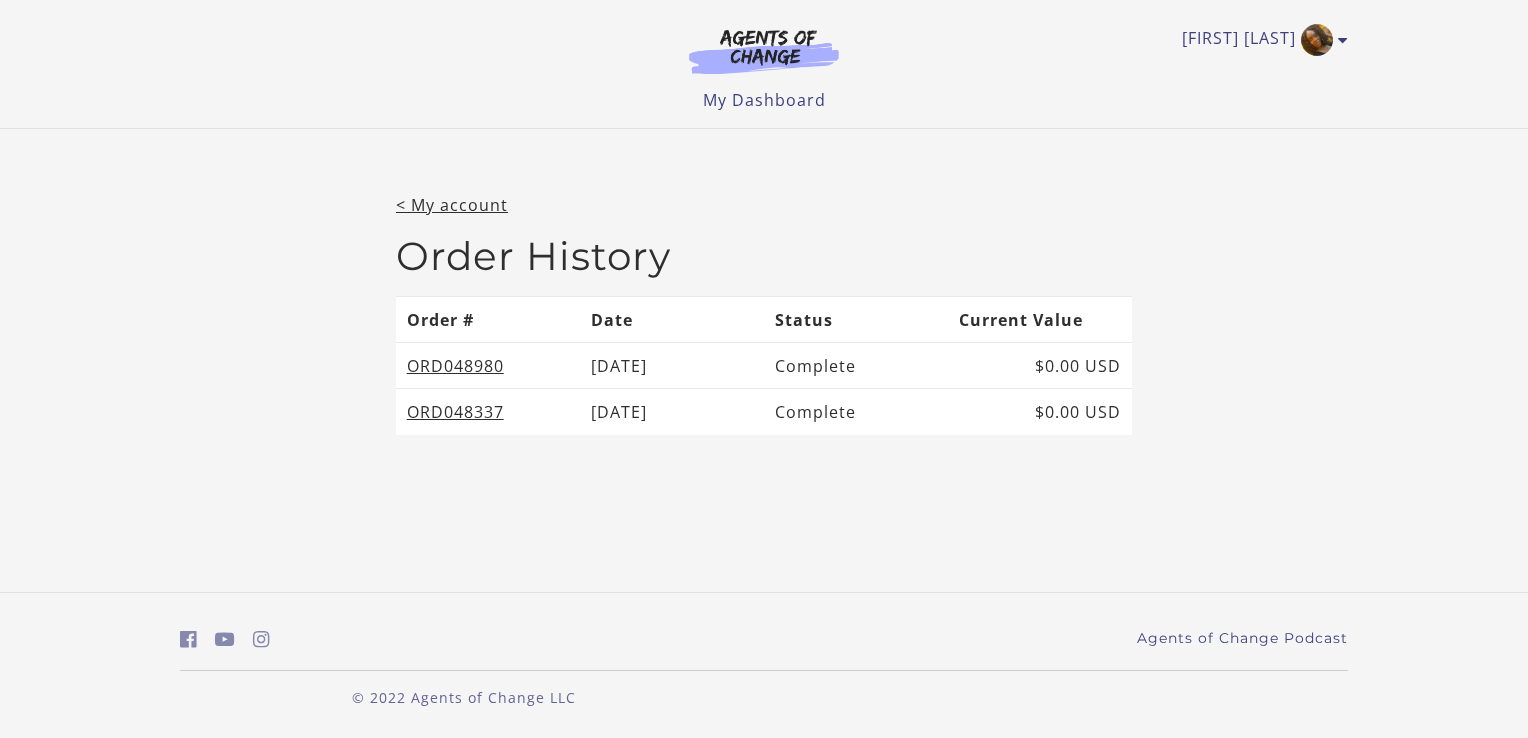 scroll, scrollTop: 0, scrollLeft: 0, axis: both 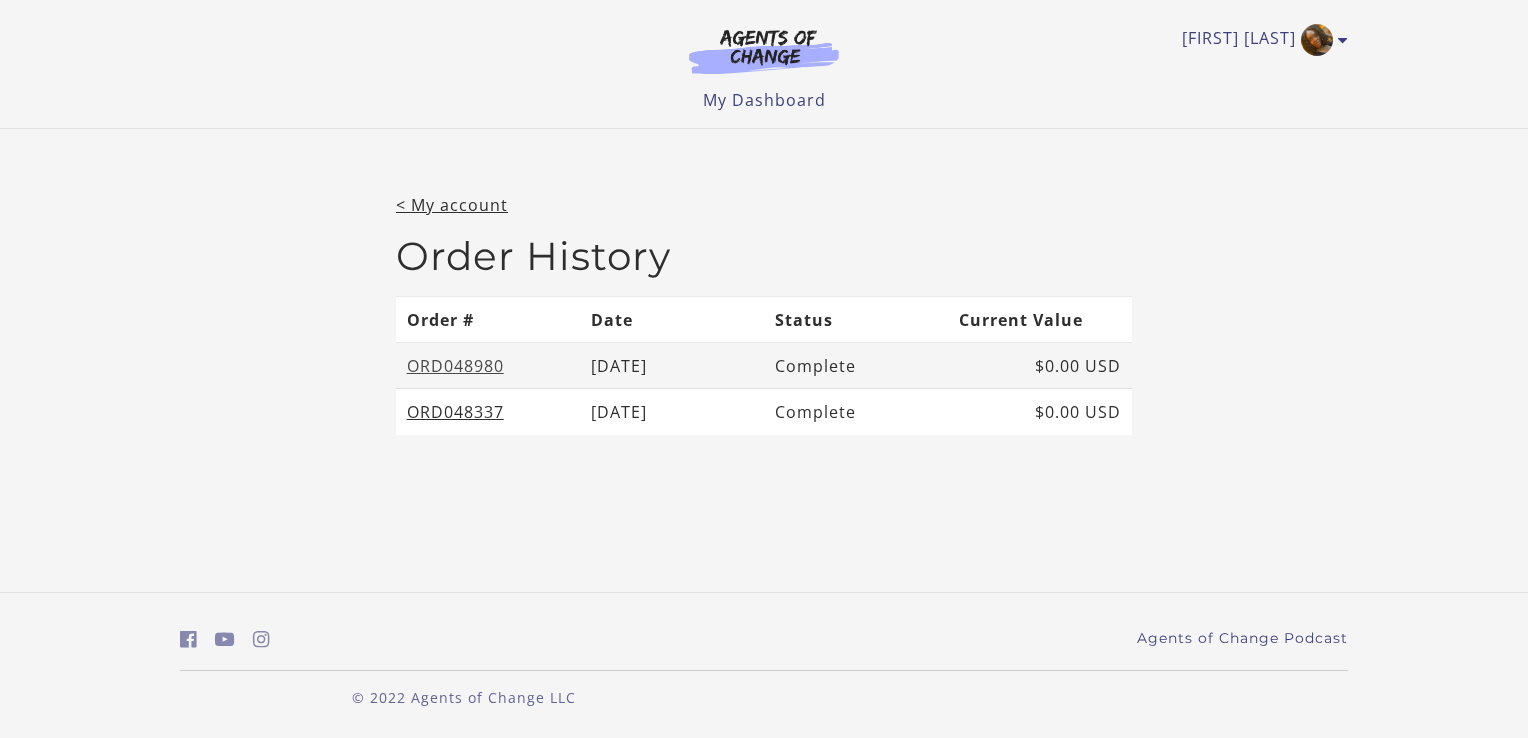 click on "ORD048980" at bounding box center [455, 366] 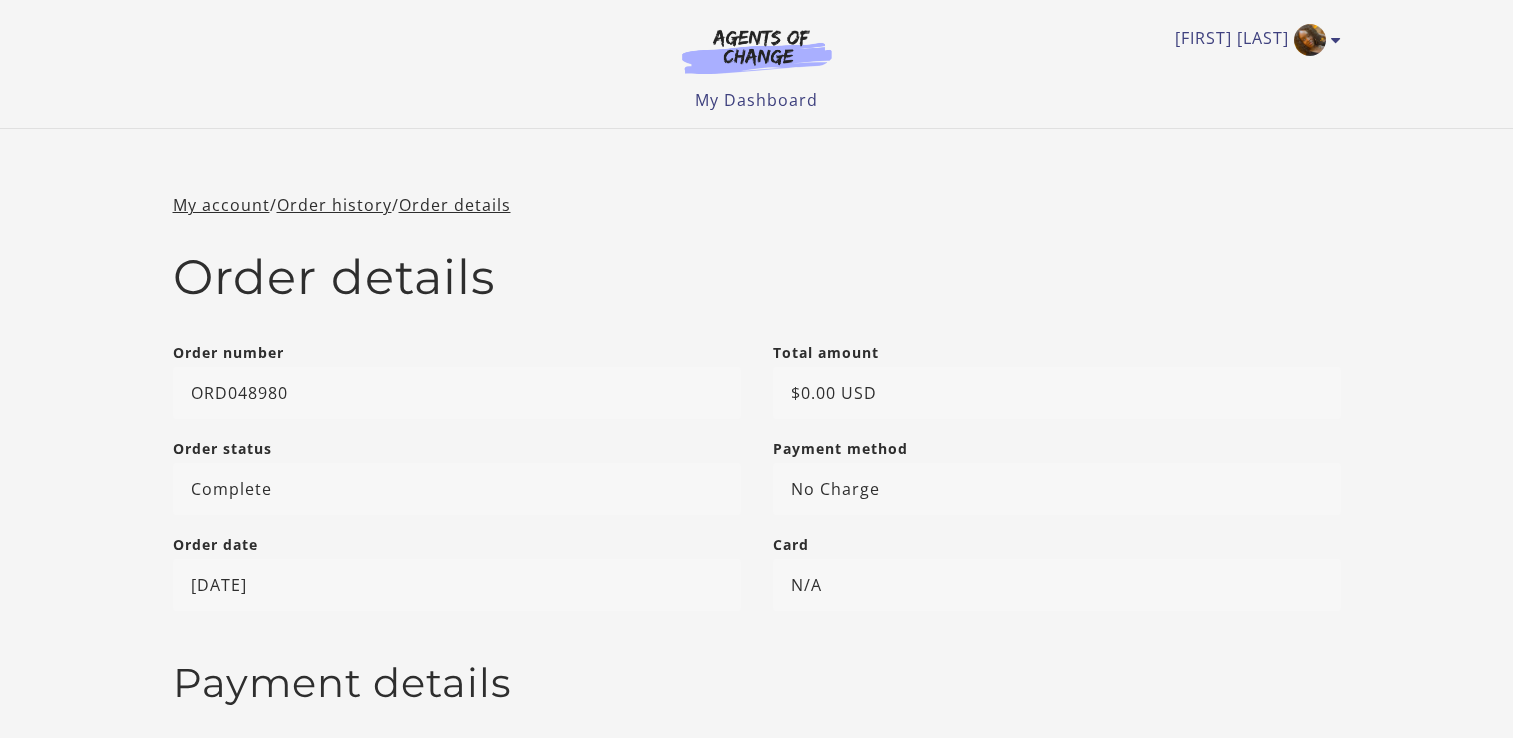 scroll, scrollTop: 0, scrollLeft: 0, axis: both 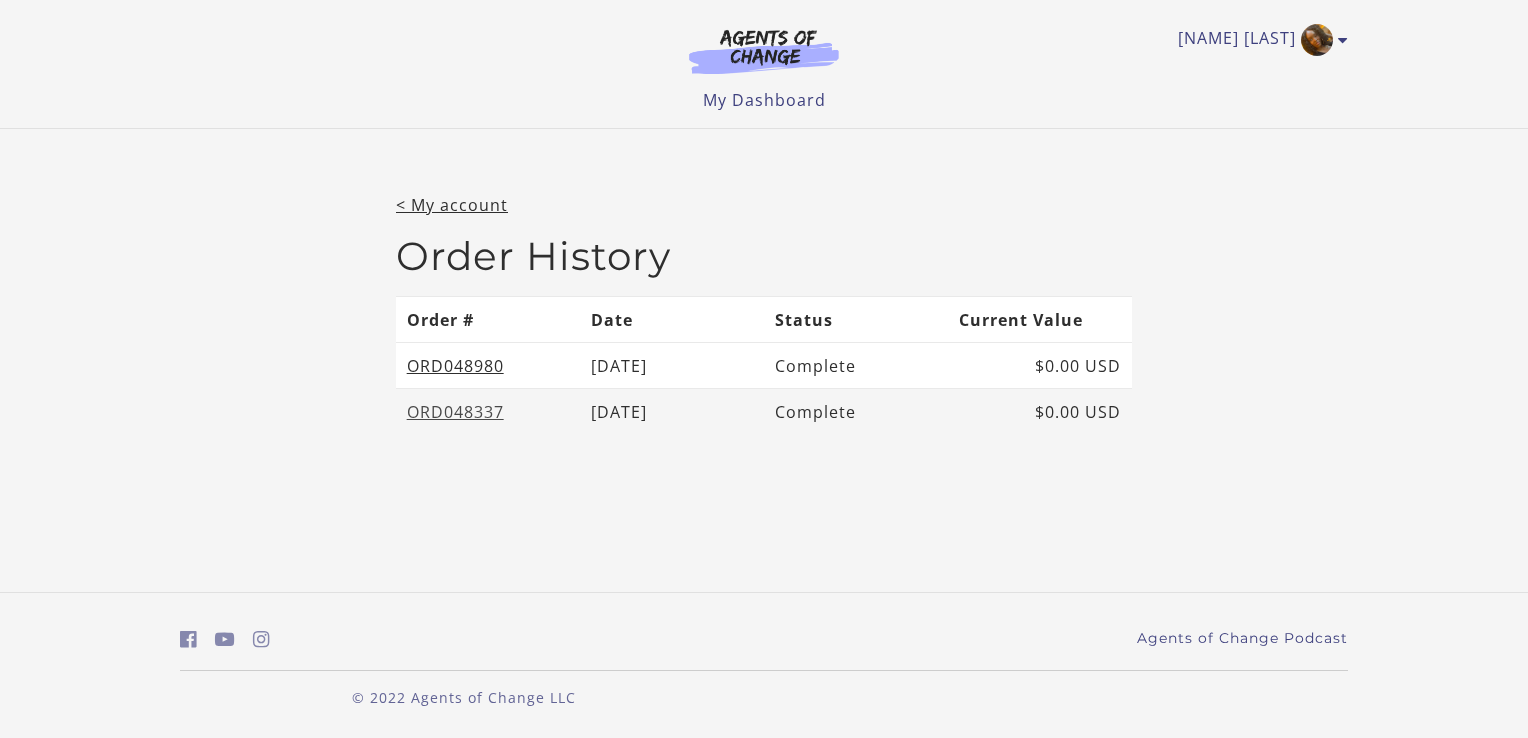click on "ORD048337" at bounding box center [455, 412] 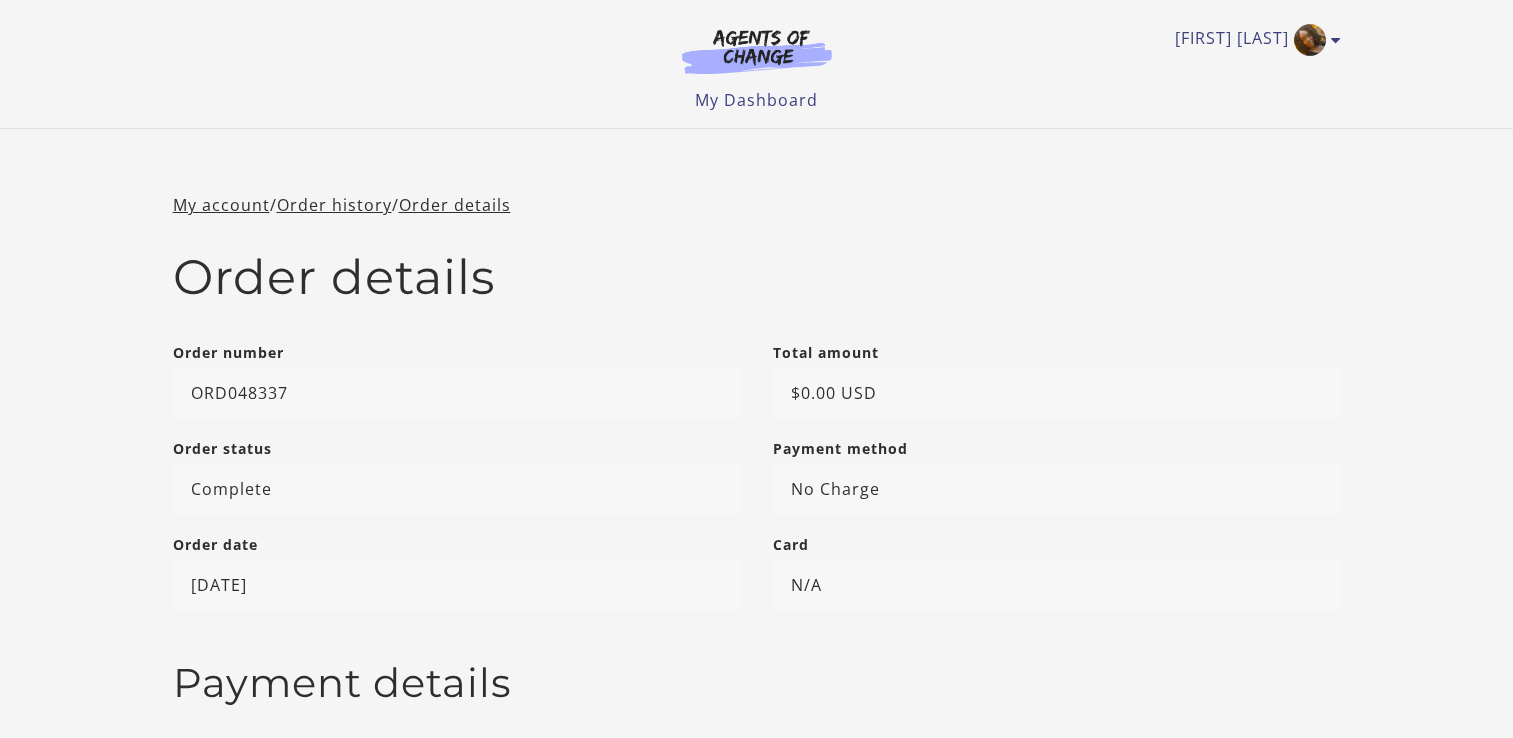 scroll, scrollTop: 0, scrollLeft: 0, axis: both 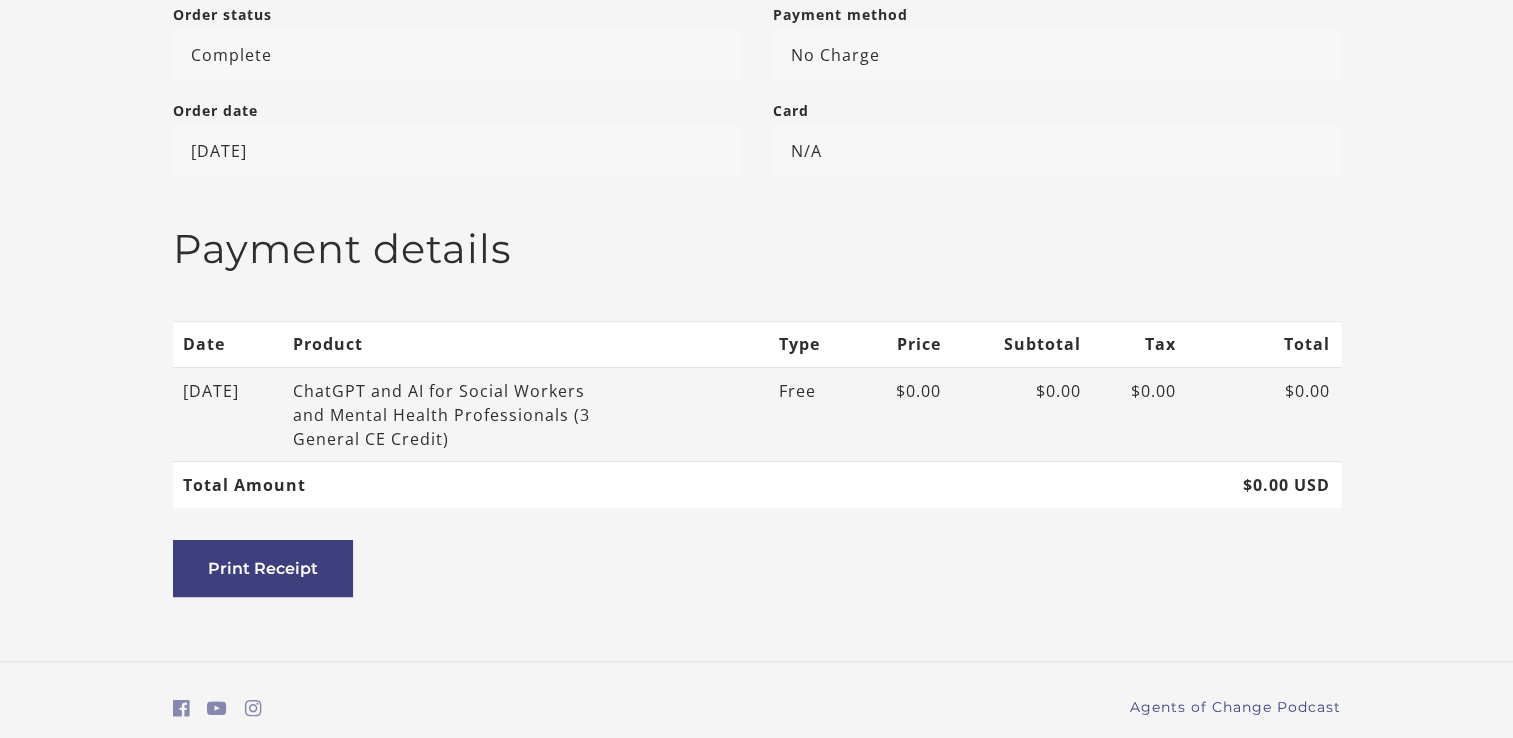 click on "ChatGPT and AI for Social Workers and Mental Health Professionals (3 General CE Credit)" at bounding box center [453, 415] 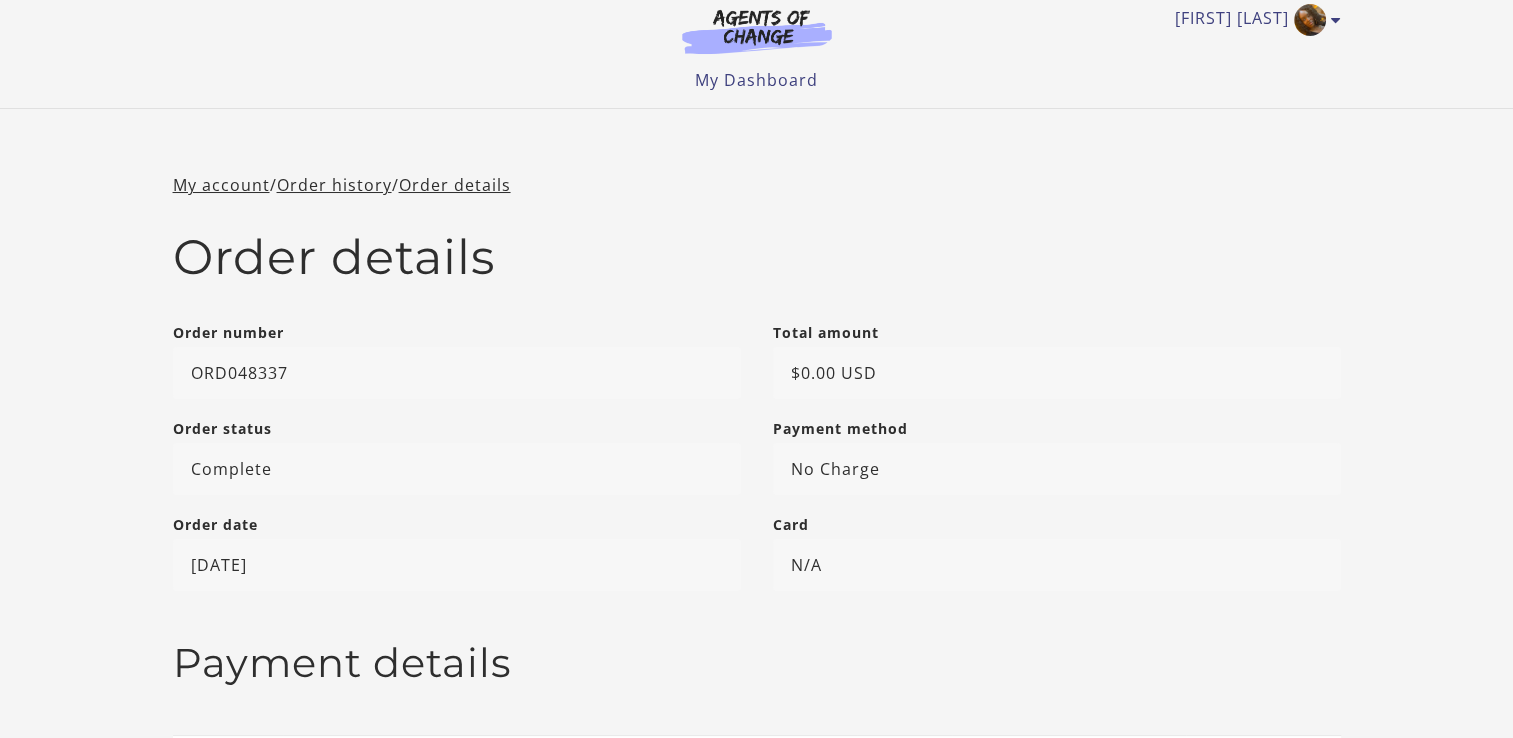 scroll, scrollTop: 0, scrollLeft: 0, axis: both 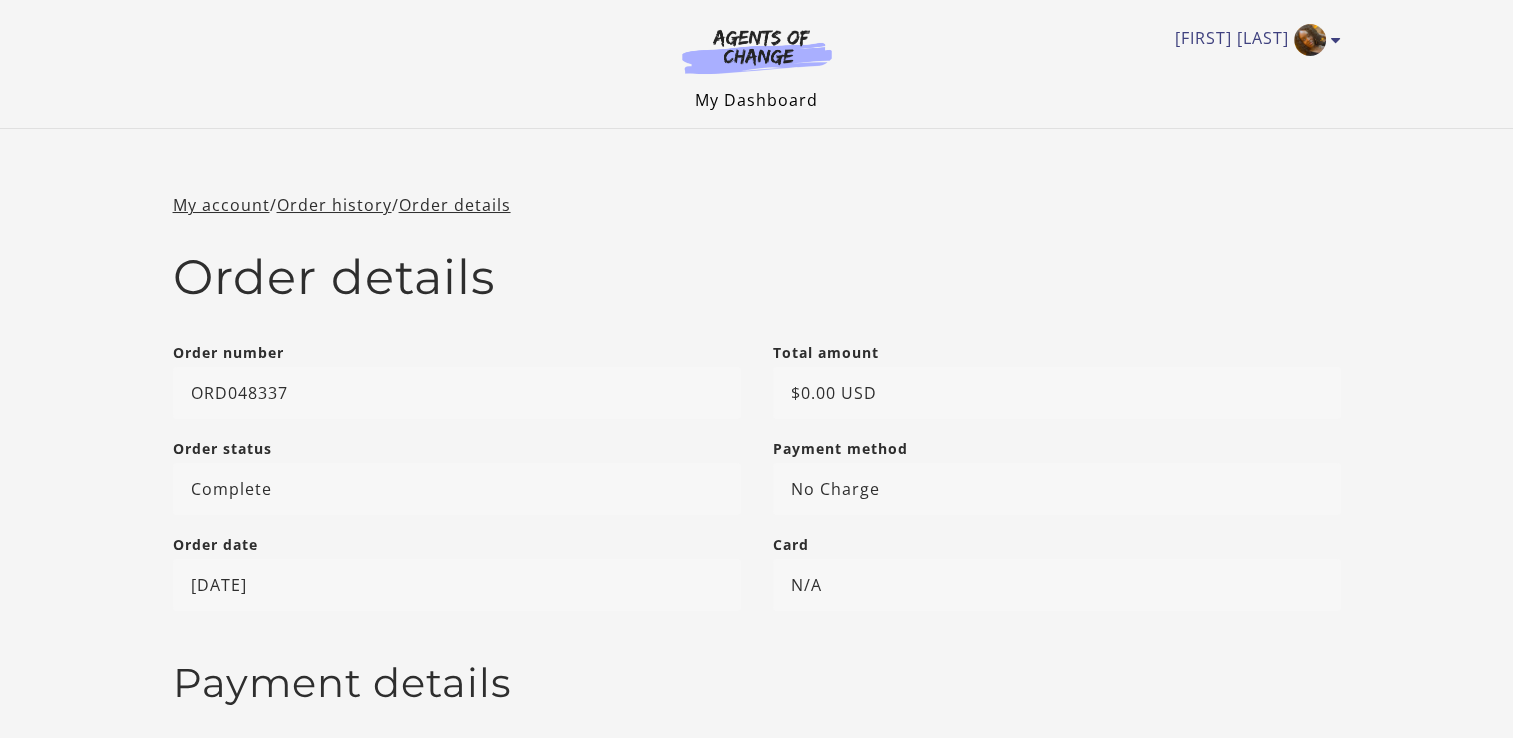 click on "My Dashboard" at bounding box center [756, 100] 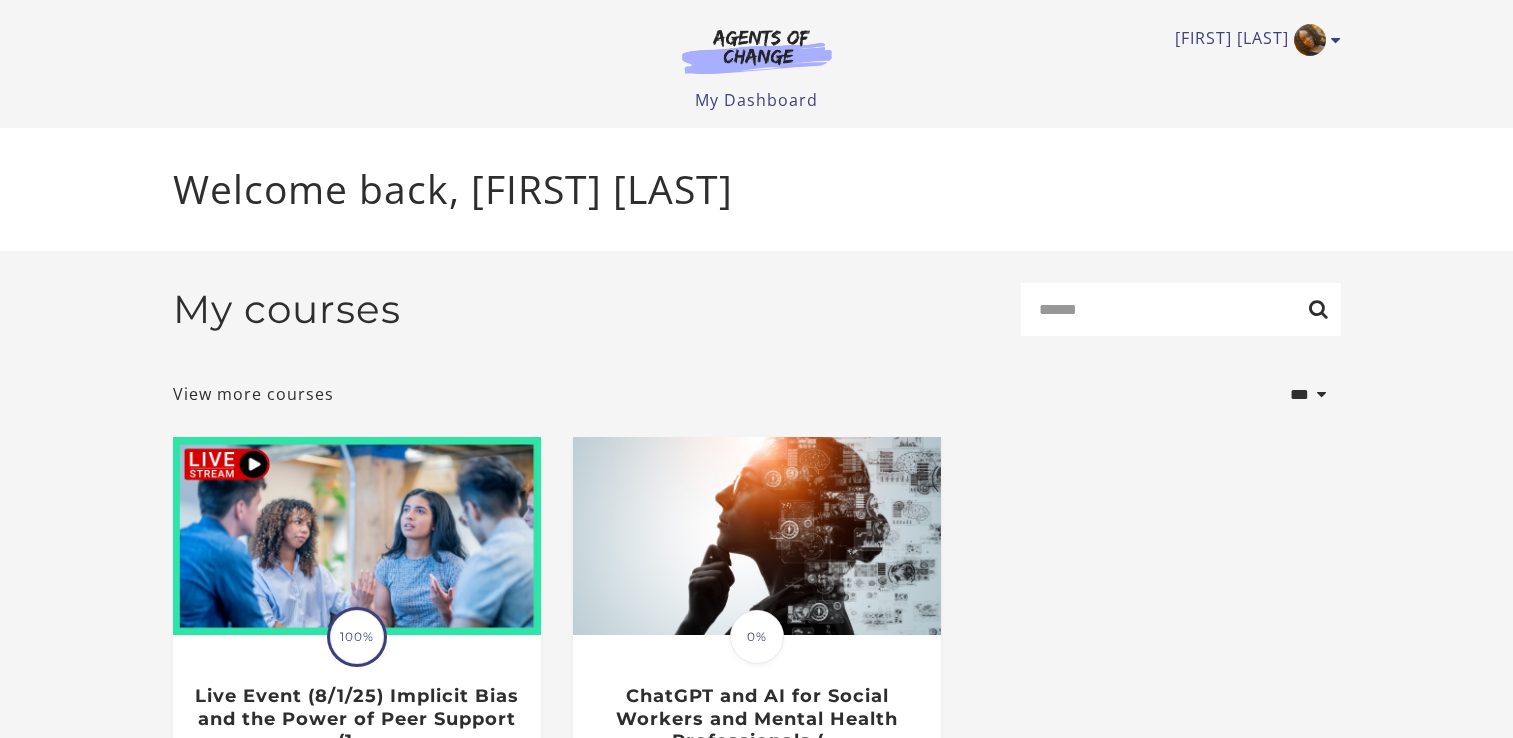 scroll, scrollTop: 0, scrollLeft: 0, axis: both 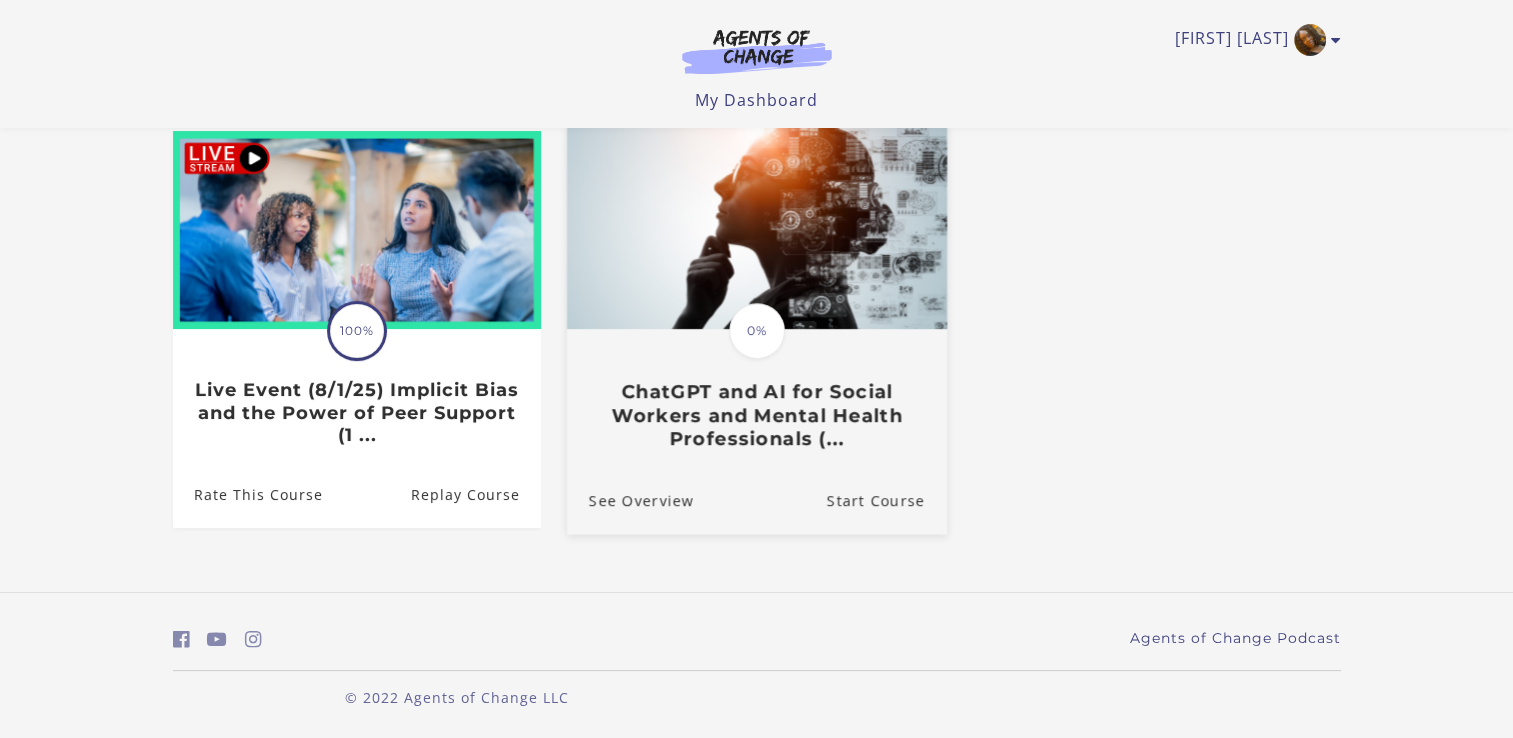 click on "0%" at bounding box center (757, 331) 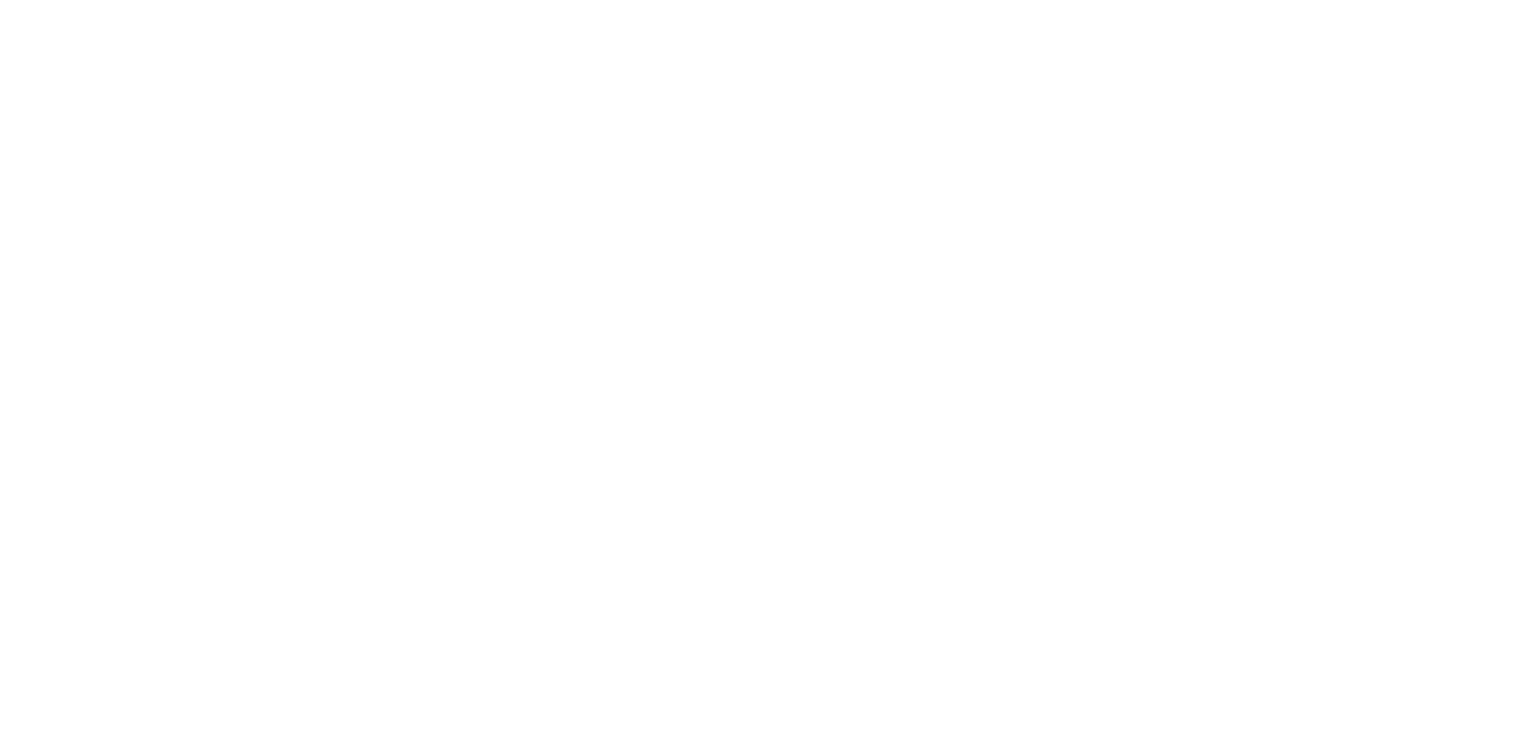 scroll, scrollTop: 0, scrollLeft: 0, axis: both 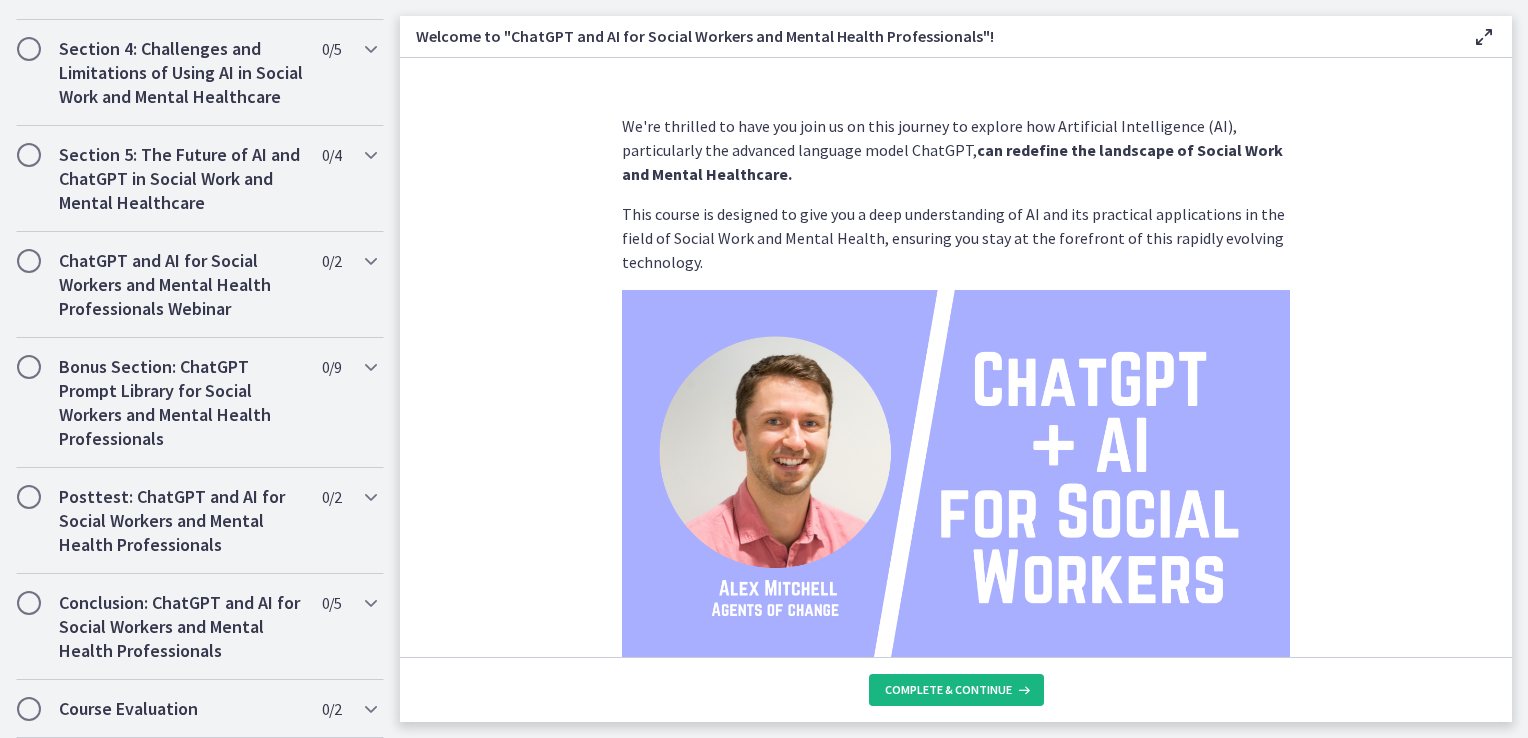 click on "Complete & continue" at bounding box center (948, 690) 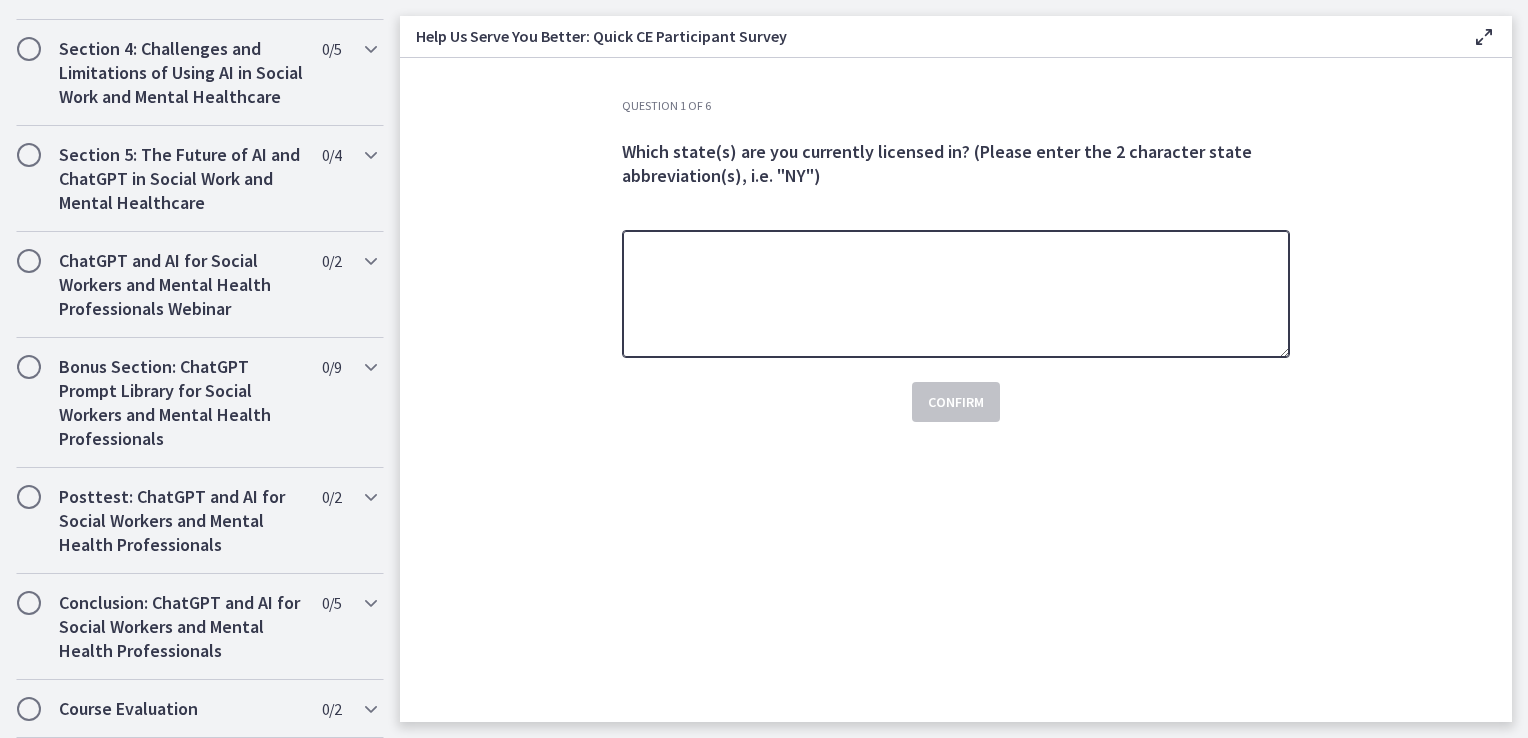 click at bounding box center (956, 294) 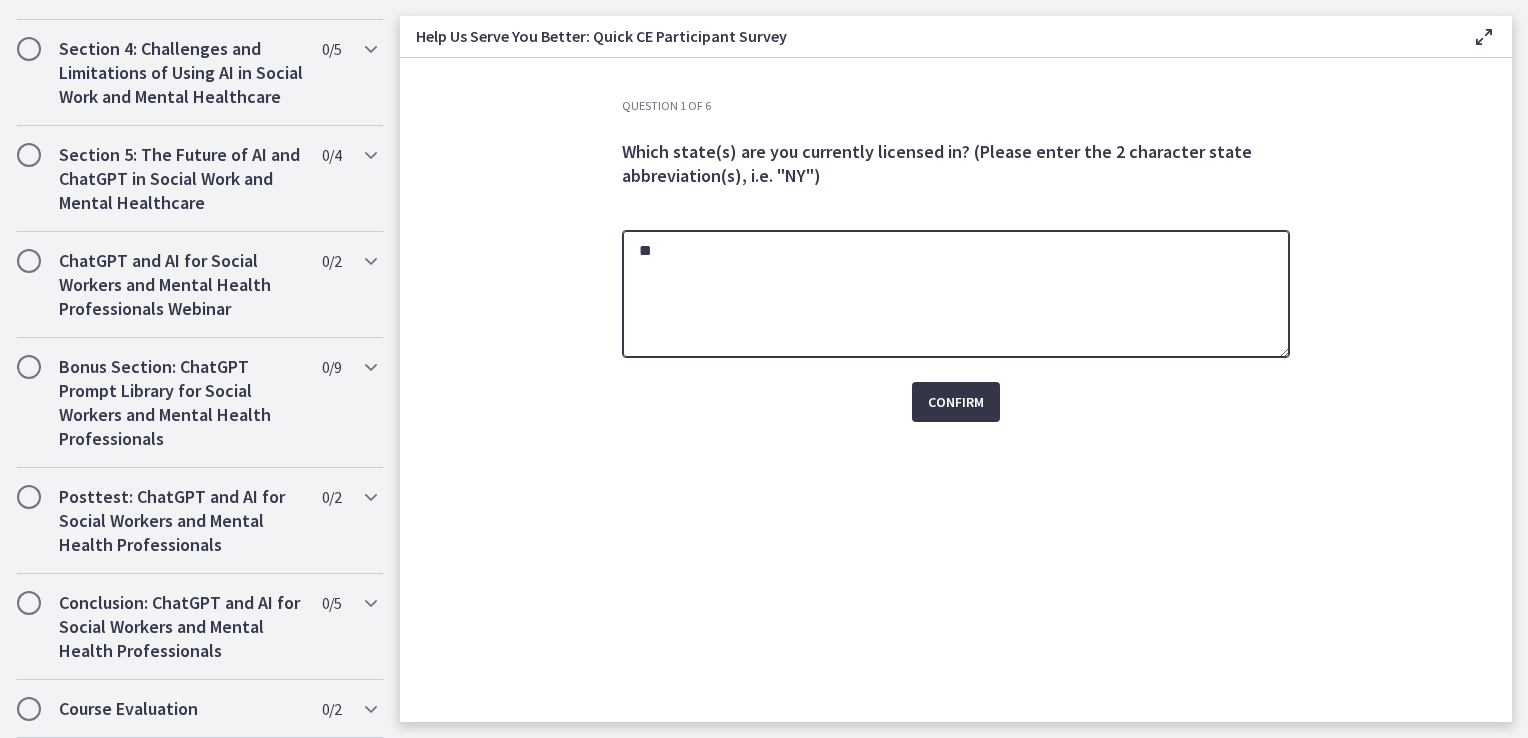 type on "**" 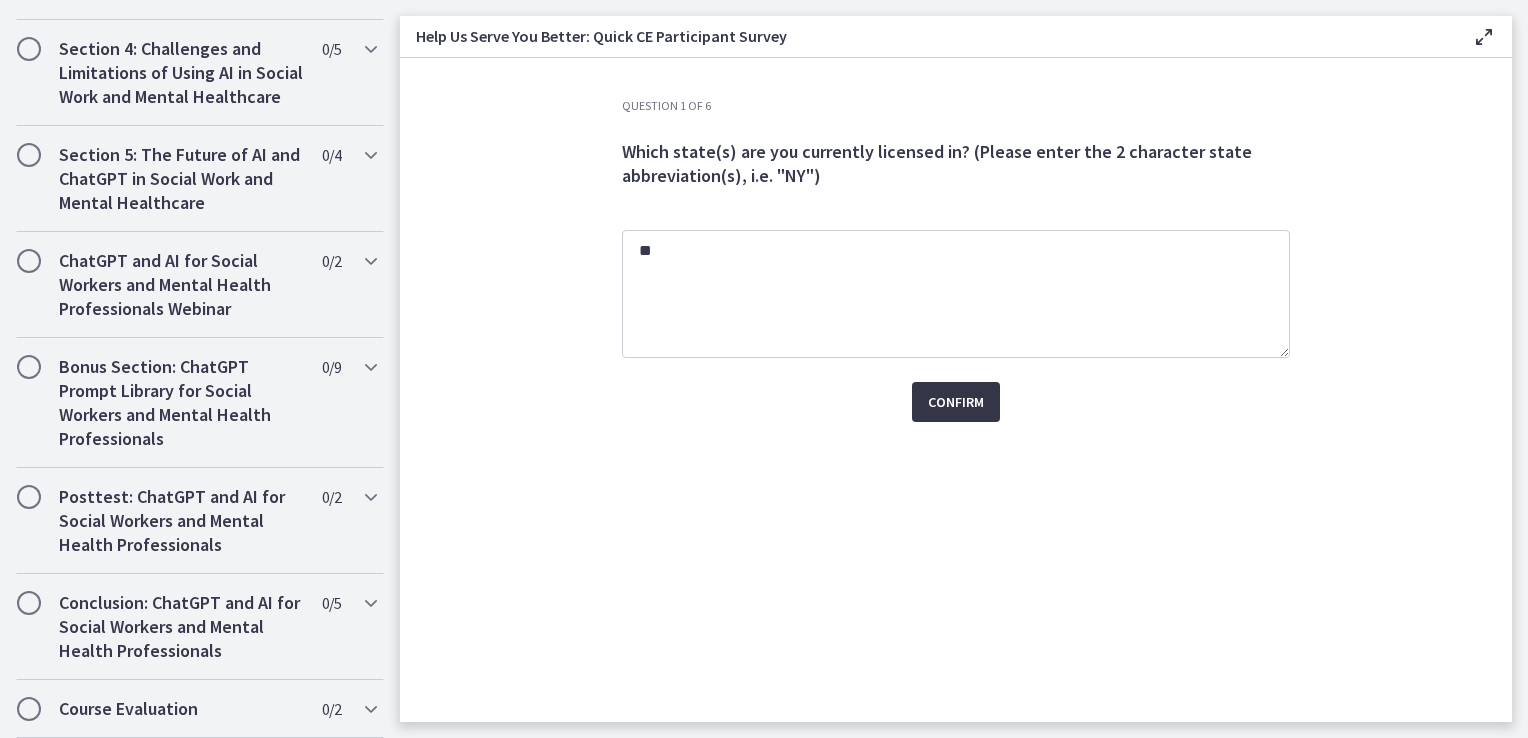 click on "Confirm" at bounding box center (956, 402) 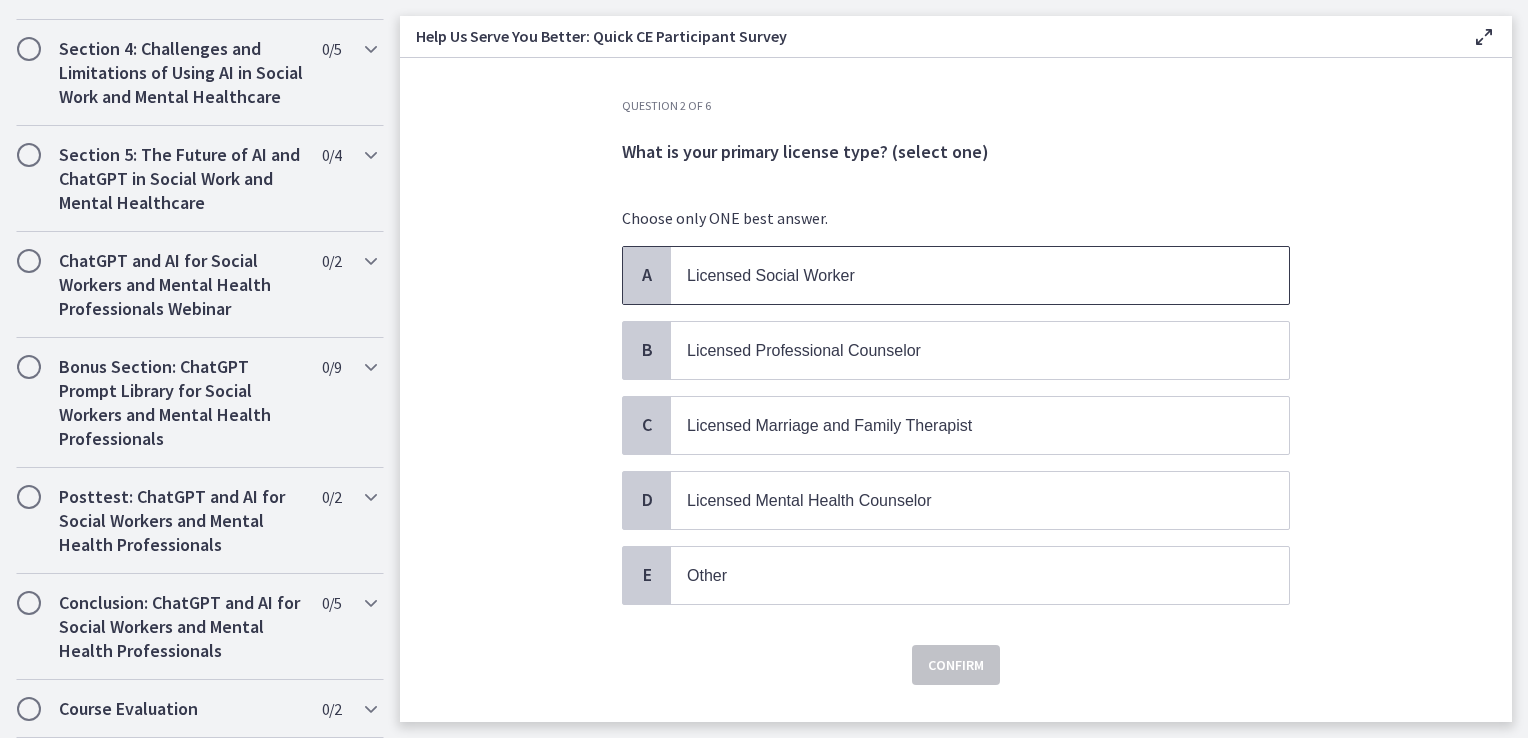 click on "Licensed Social Worker" at bounding box center [960, 275] 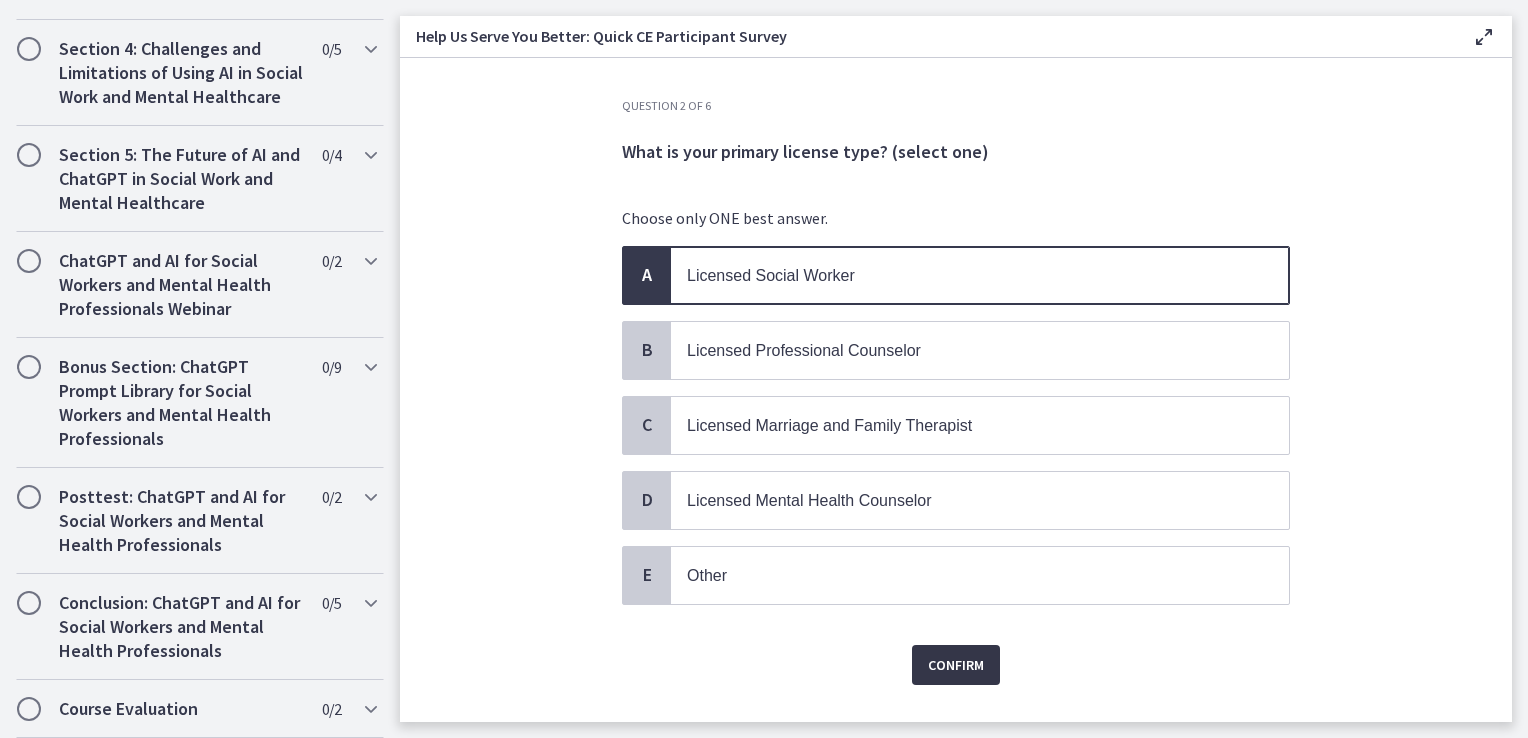 click on "Confirm" at bounding box center [956, 665] 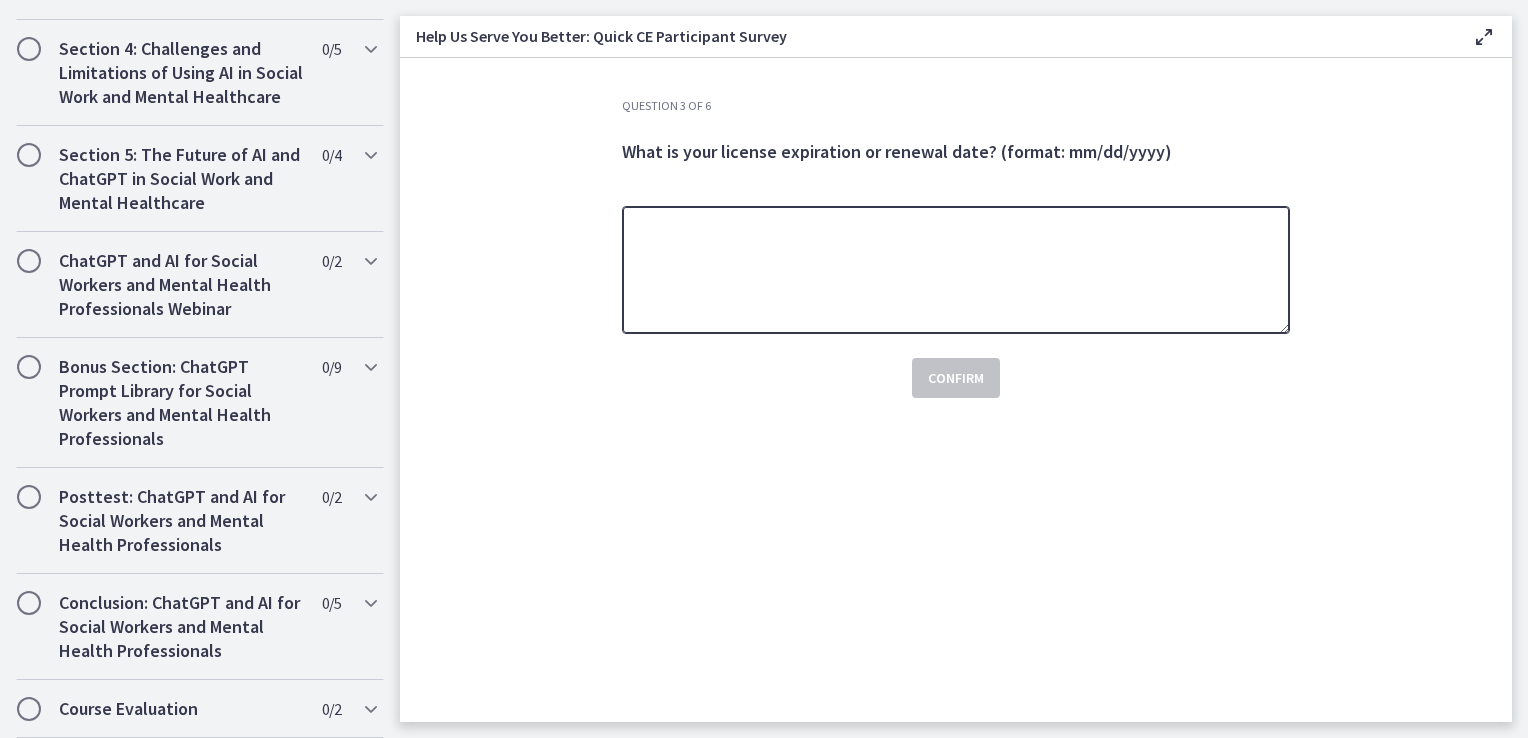 click at bounding box center (956, 270) 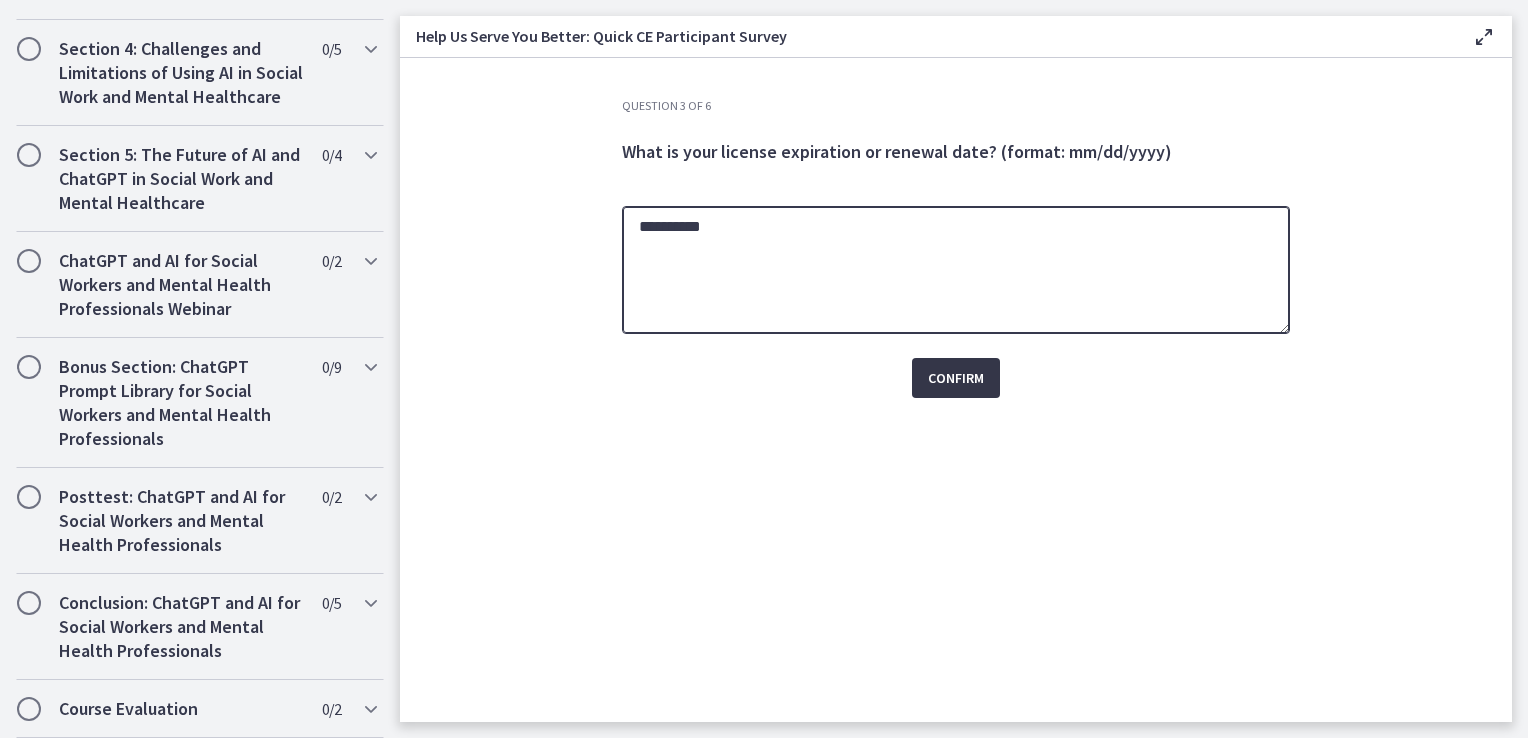 type on "**********" 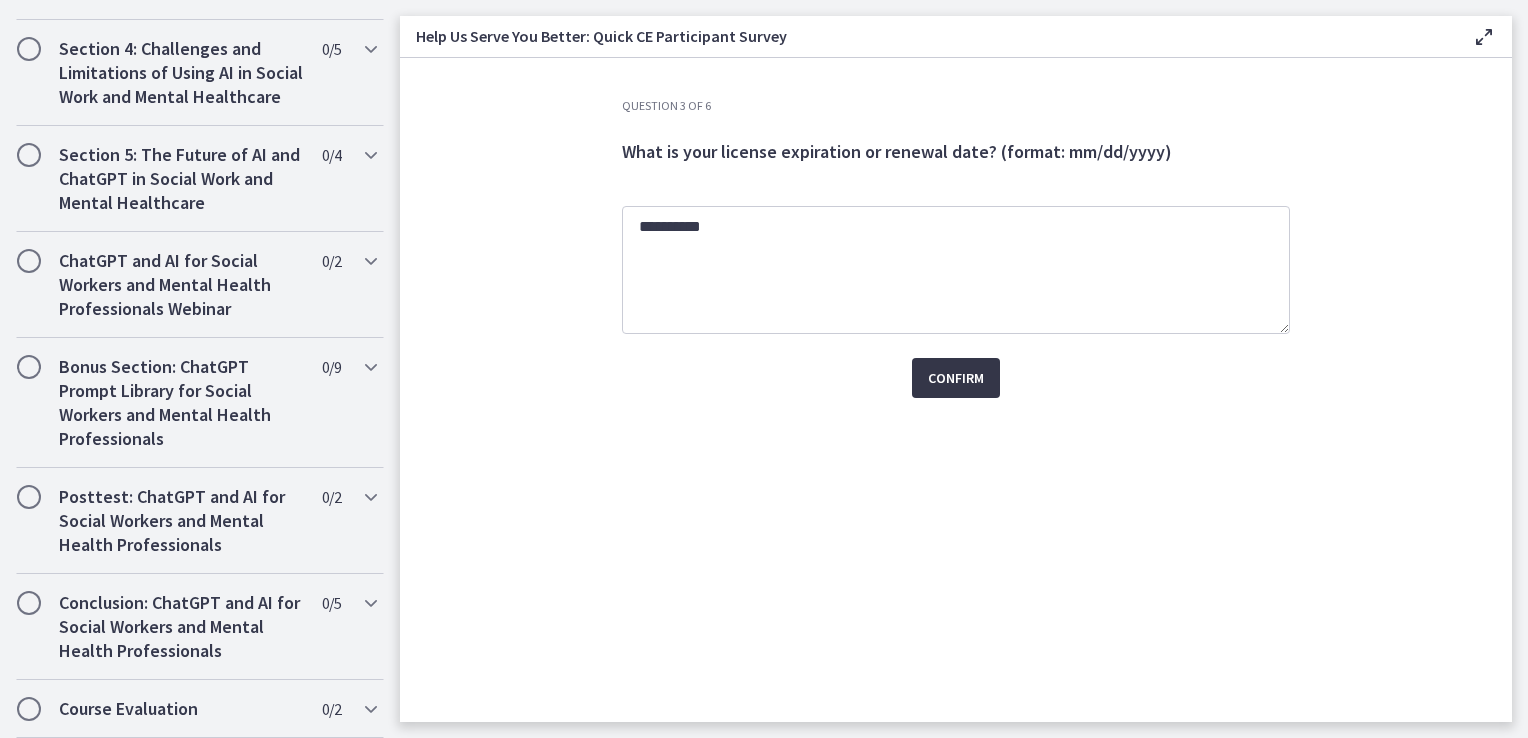 click on "Confirm" at bounding box center [956, 378] 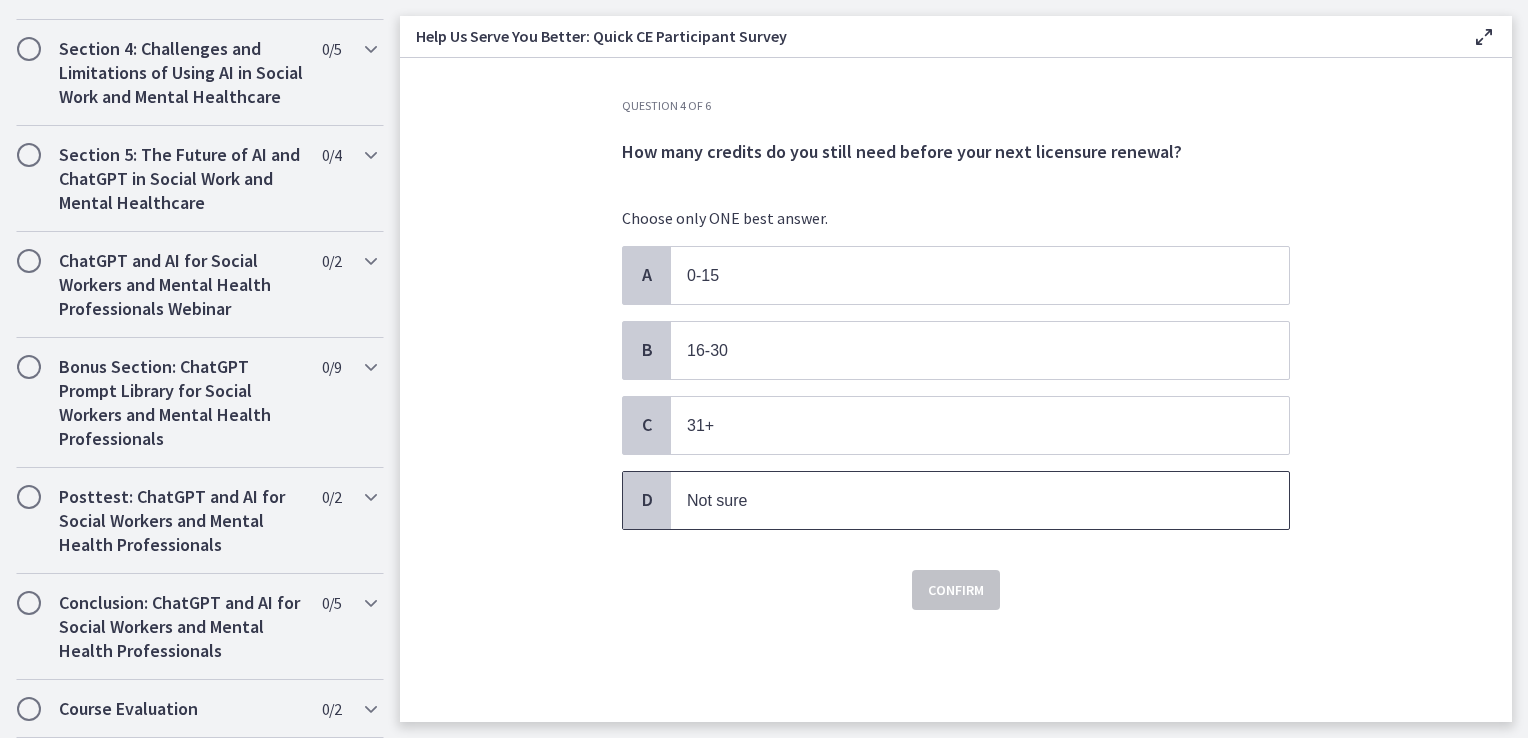 click on "Not sure" at bounding box center [960, 500] 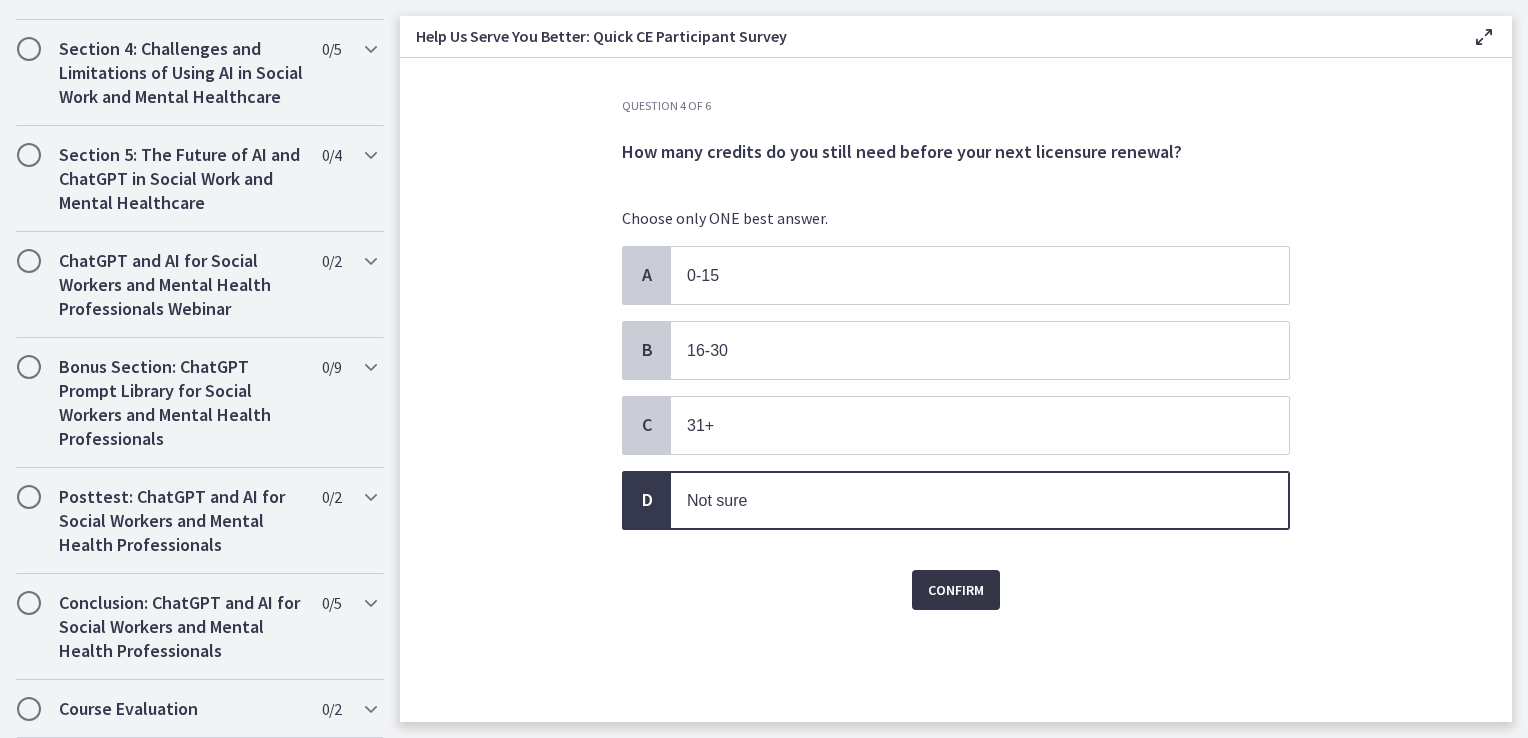 click on "Confirm" at bounding box center [956, 590] 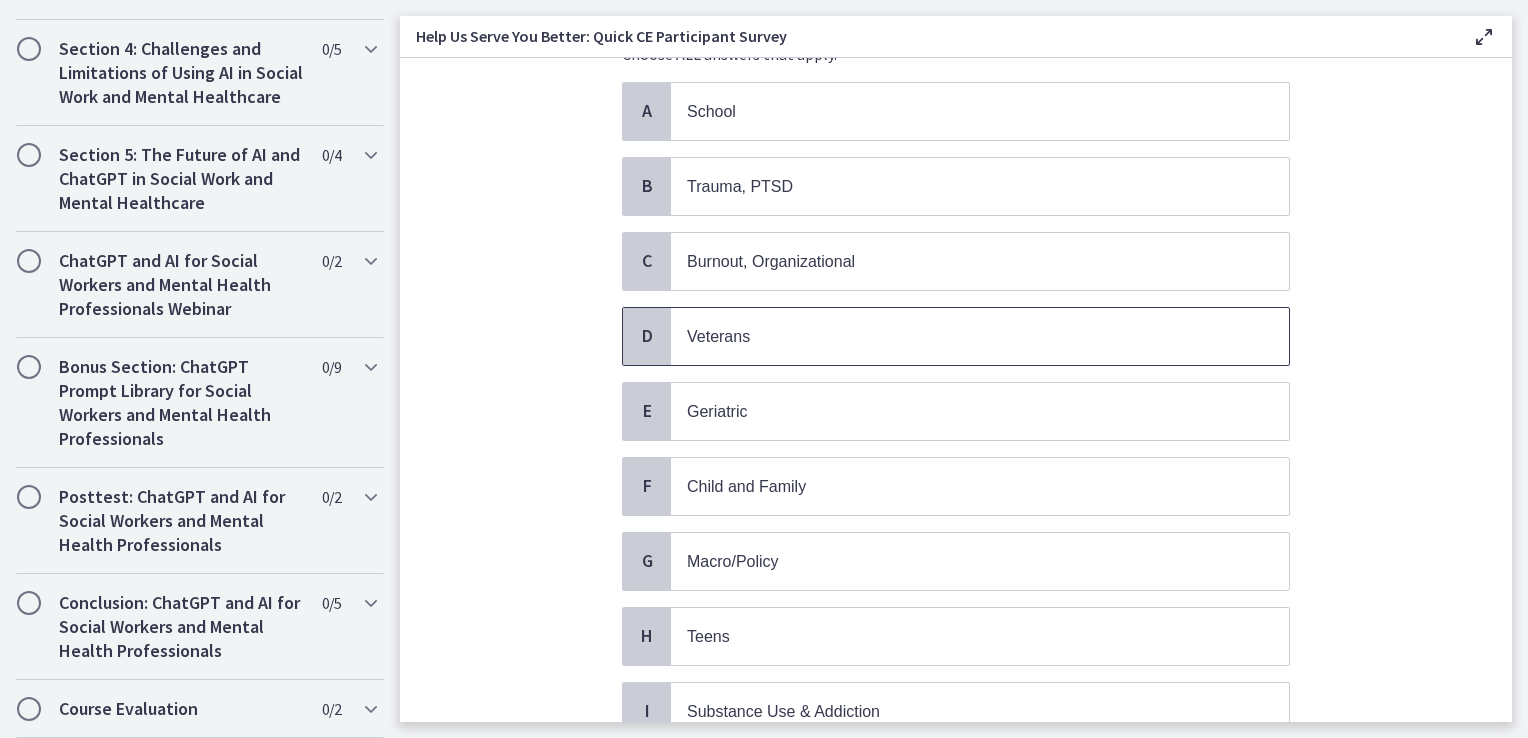 scroll, scrollTop: 164, scrollLeft: 0, axis: vertical 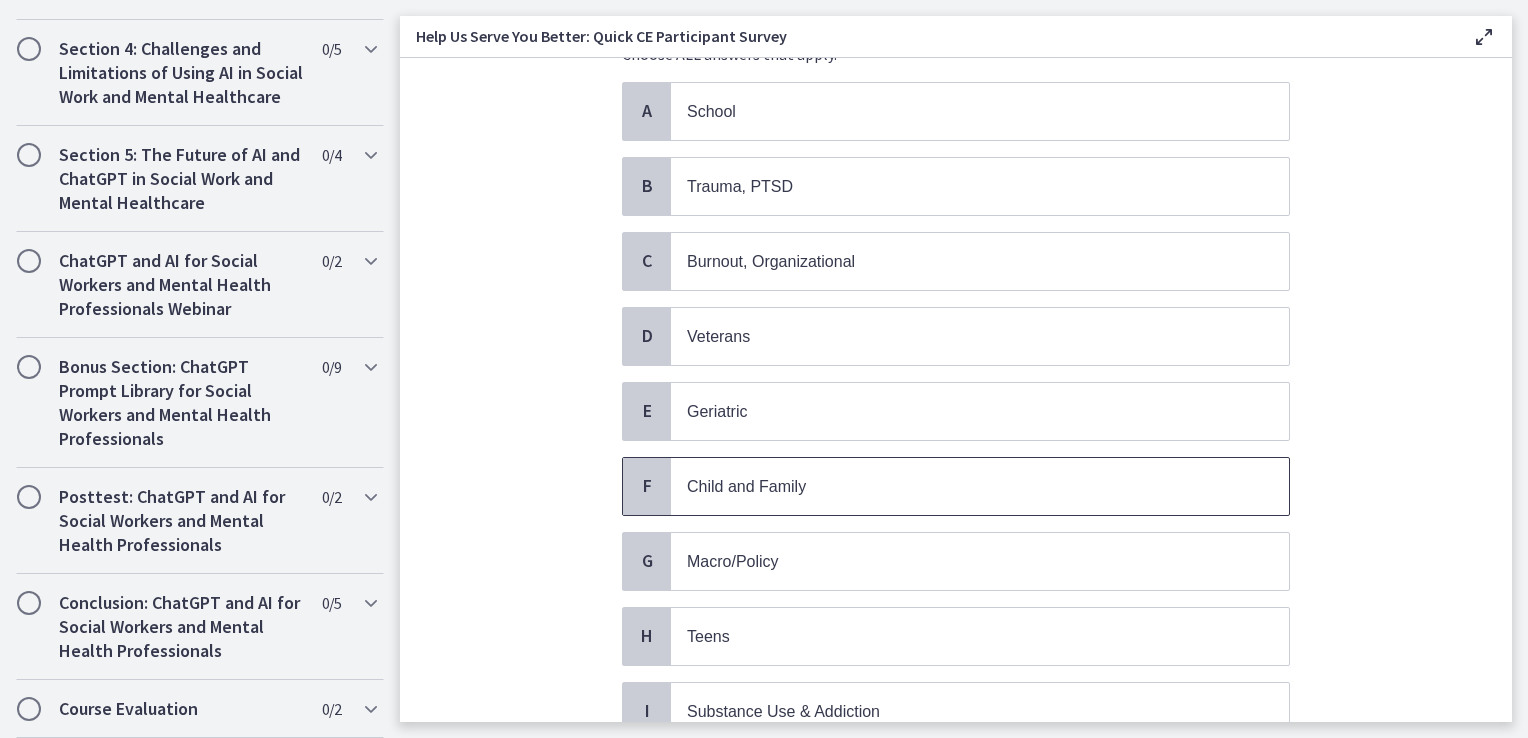click on "Child and Family" at bounding box center (960, 486) 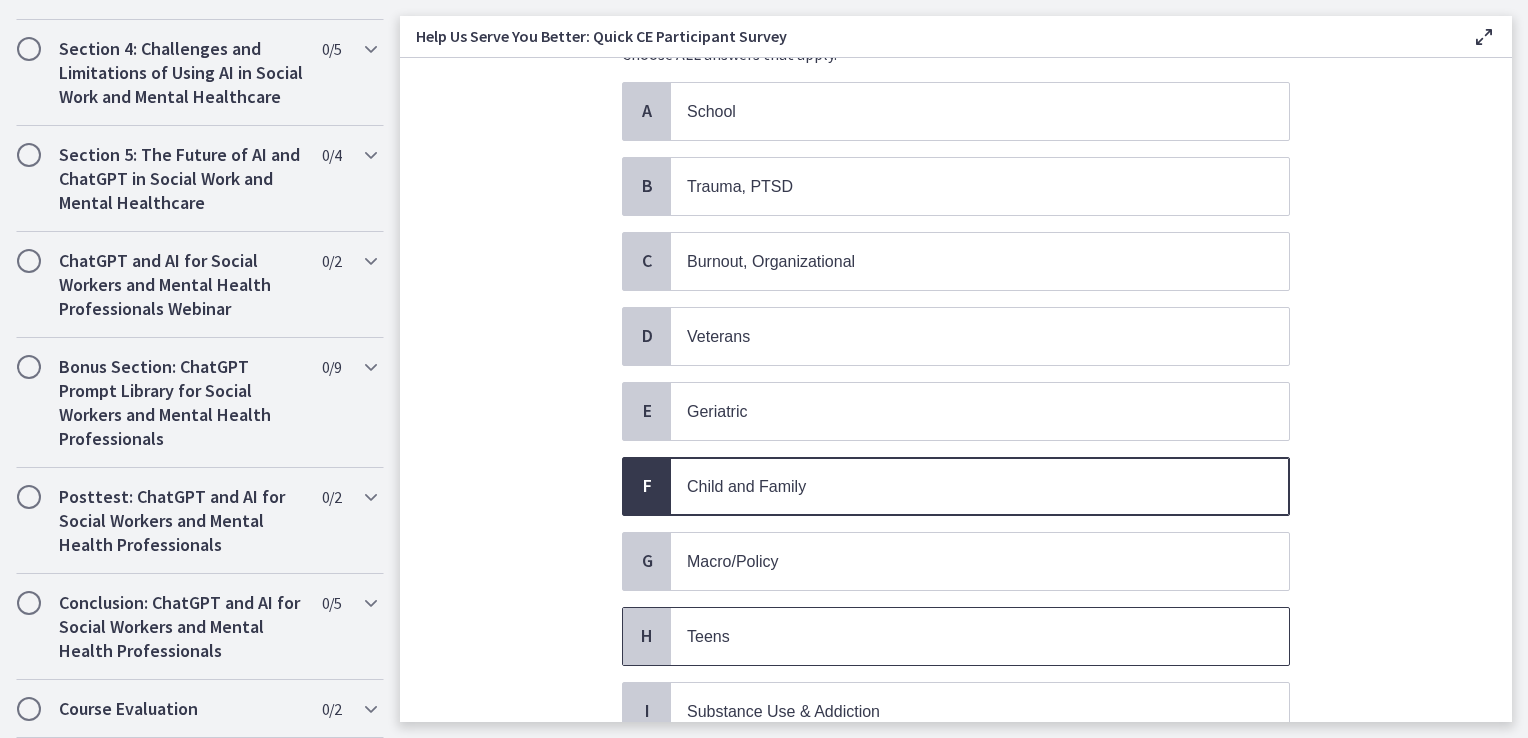 click on "Teens" at bounding box center [980, 636] 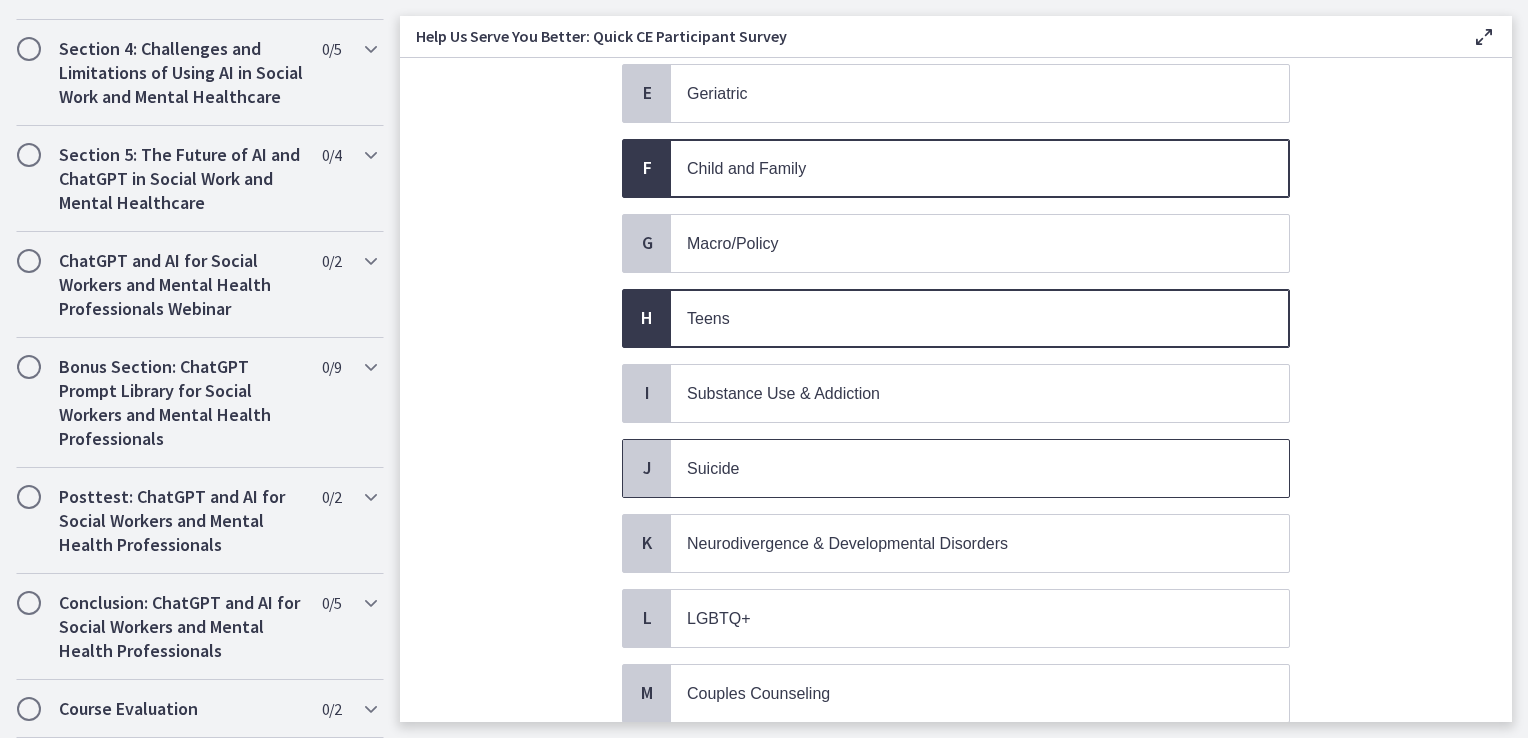 scroll, scrollTop: 512, scrollLeft: 0, axis: vertical 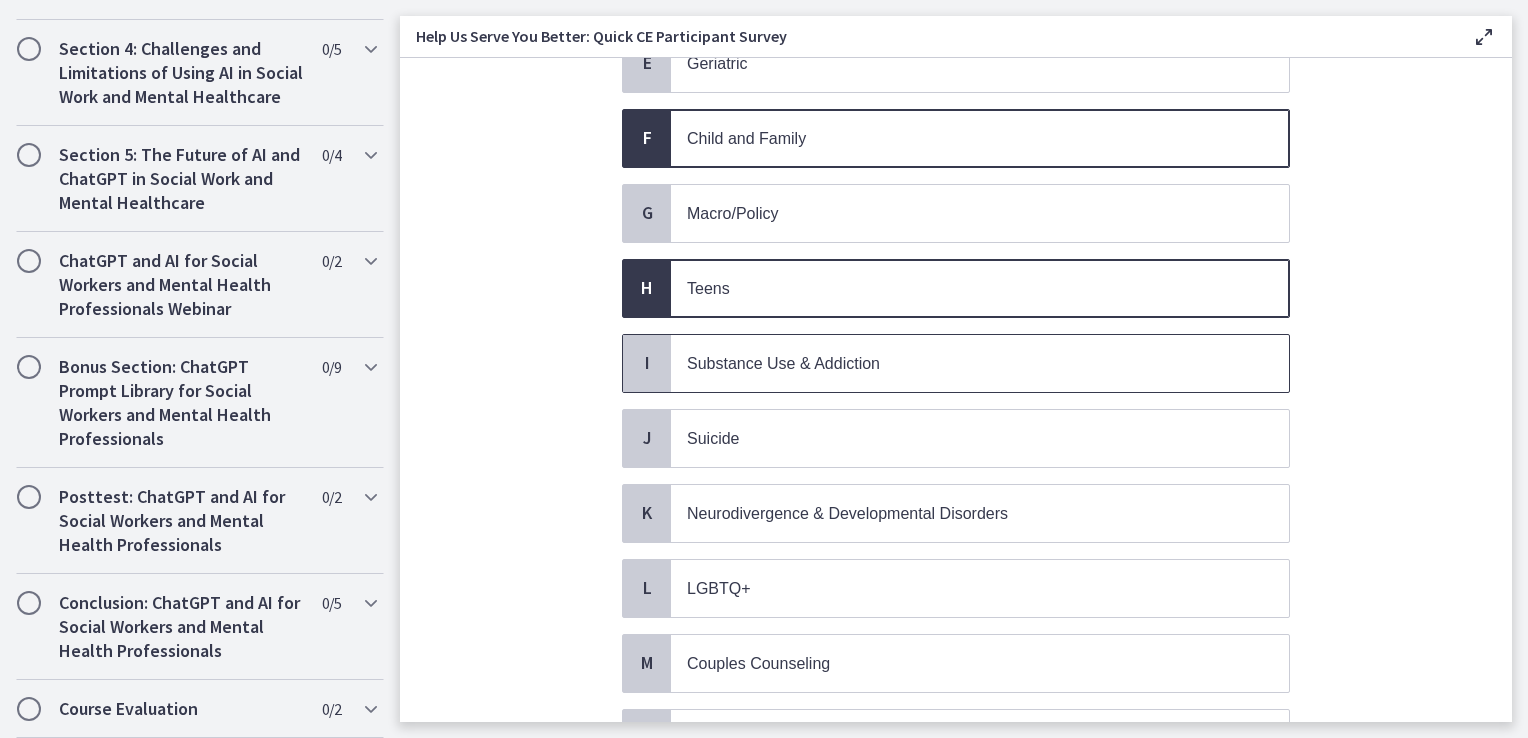 click on "Substance Use & Addiction" at bounding box center (783, 363) 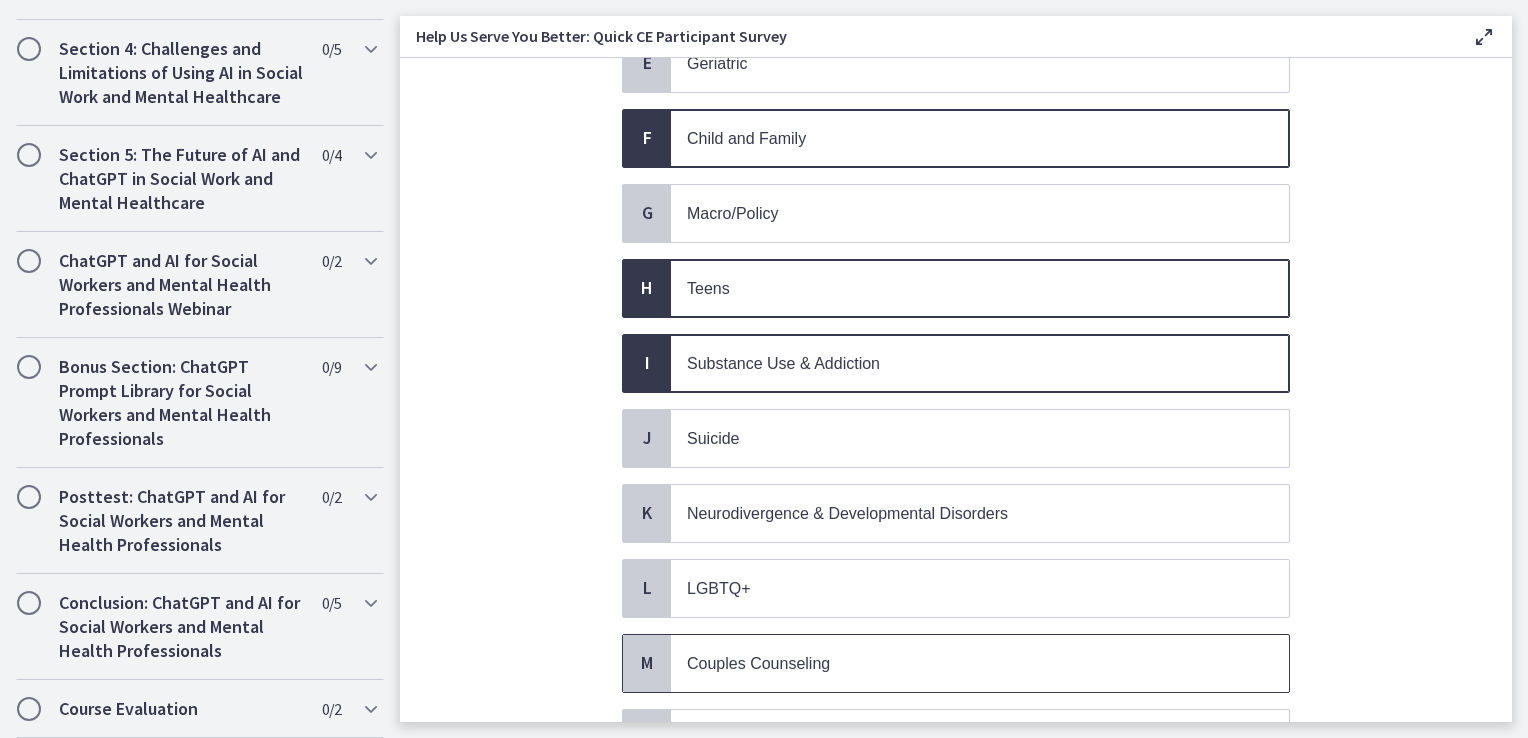click on "Couples Counseling" at bounding box center (758, 663) 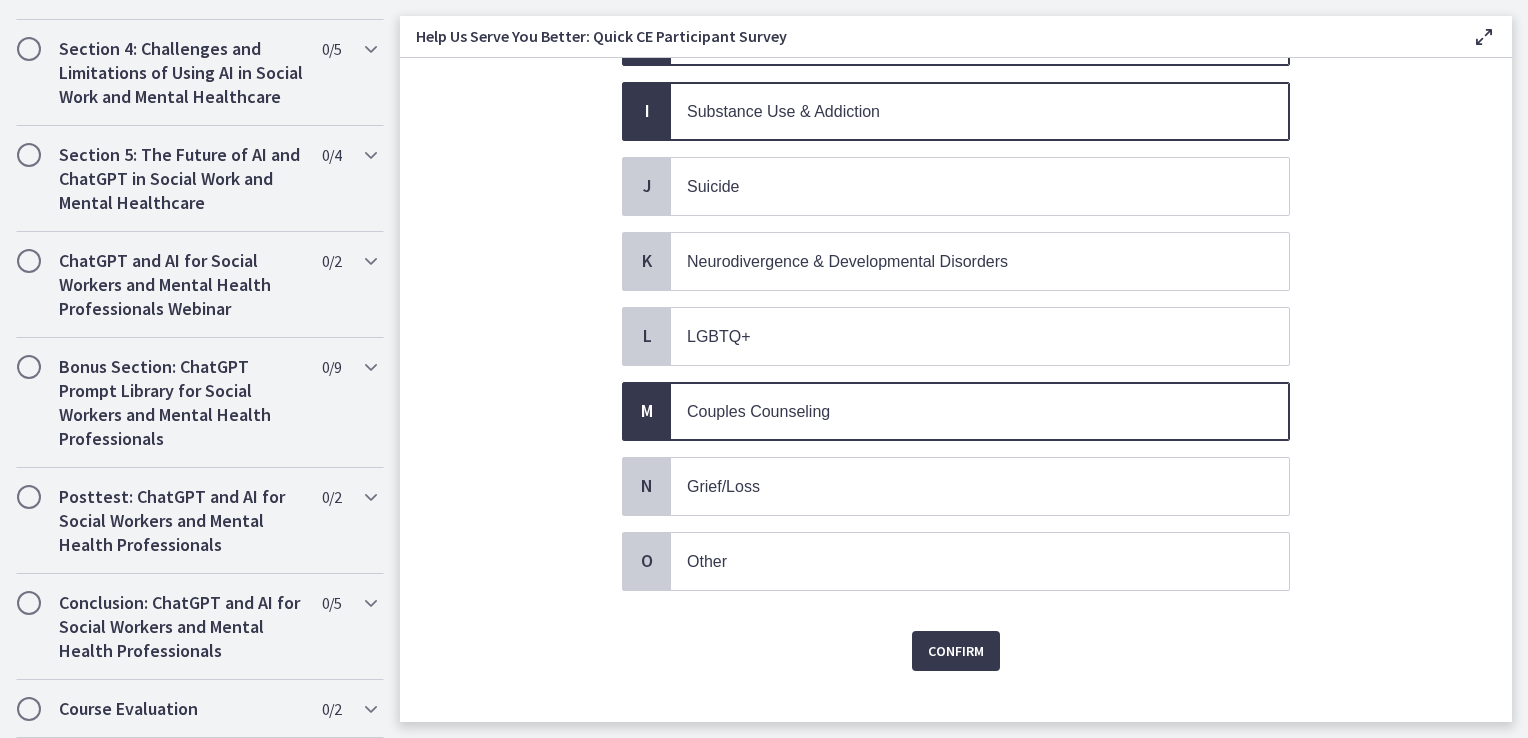 scroll, scrollTop: 771, scrollLeft: 0, axis: vertical 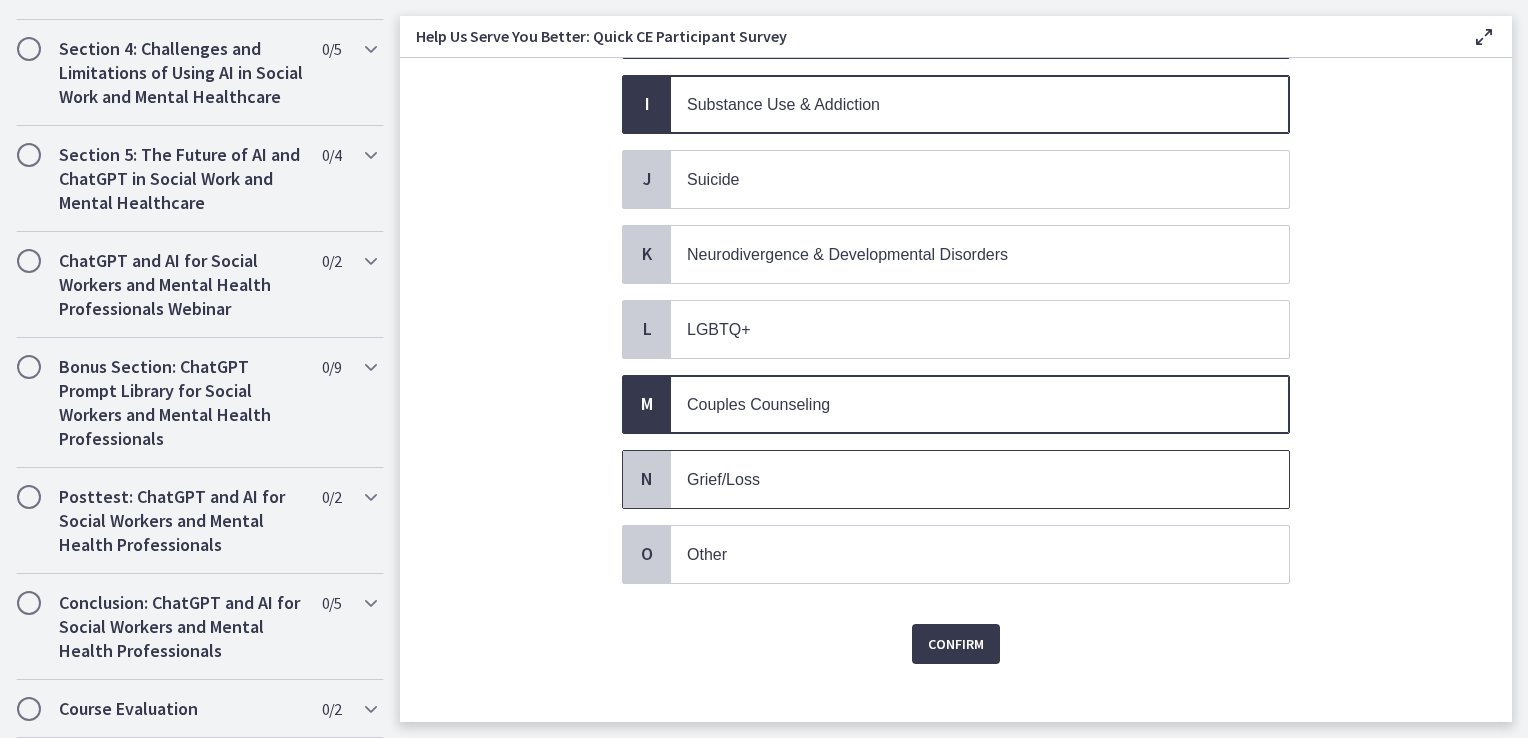 click on "Grief/Loss" at bounding box center [960, 479] 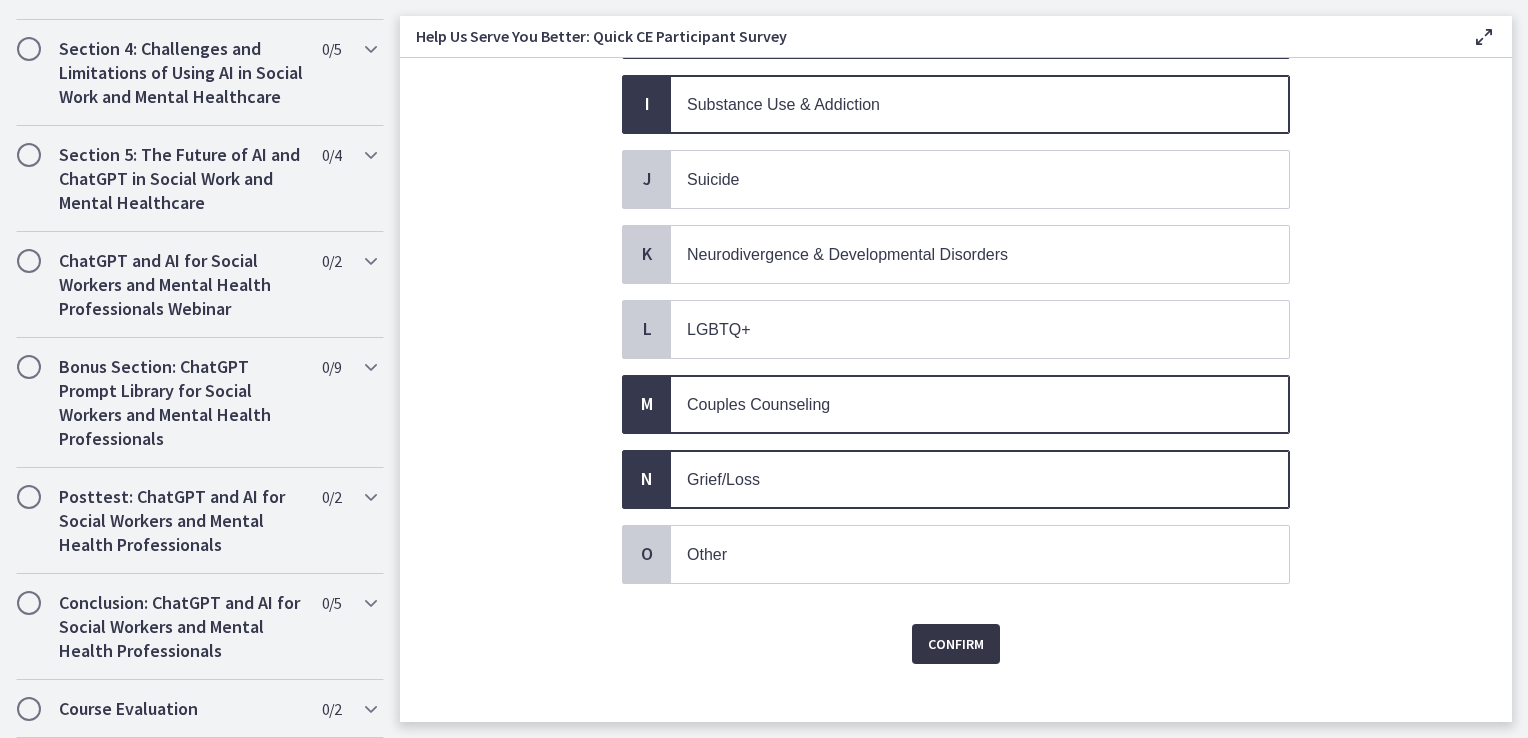 click on "Confirm" at bounding box center [956, 644] 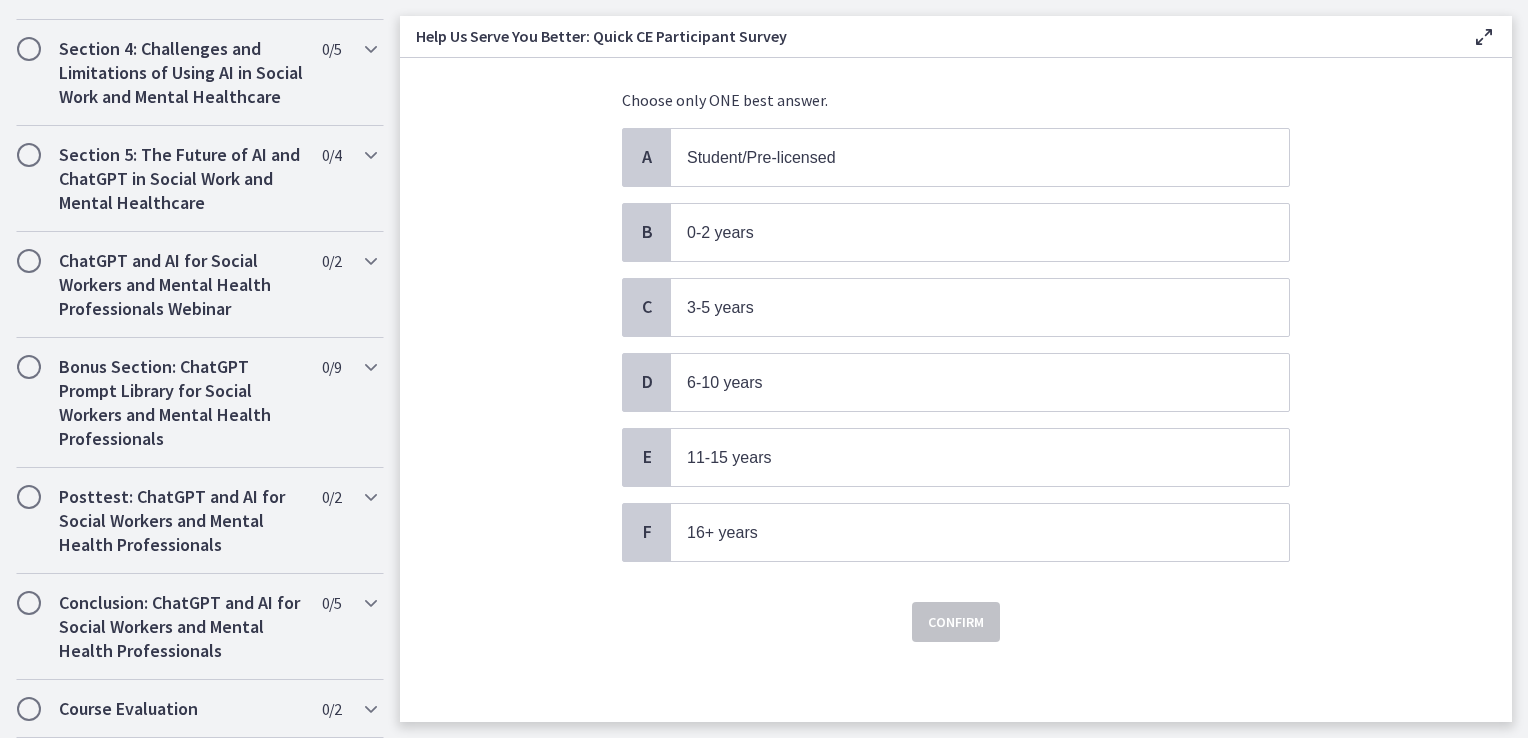 scroll, scrollTop: 0, scrollLeft: 0, axis: both 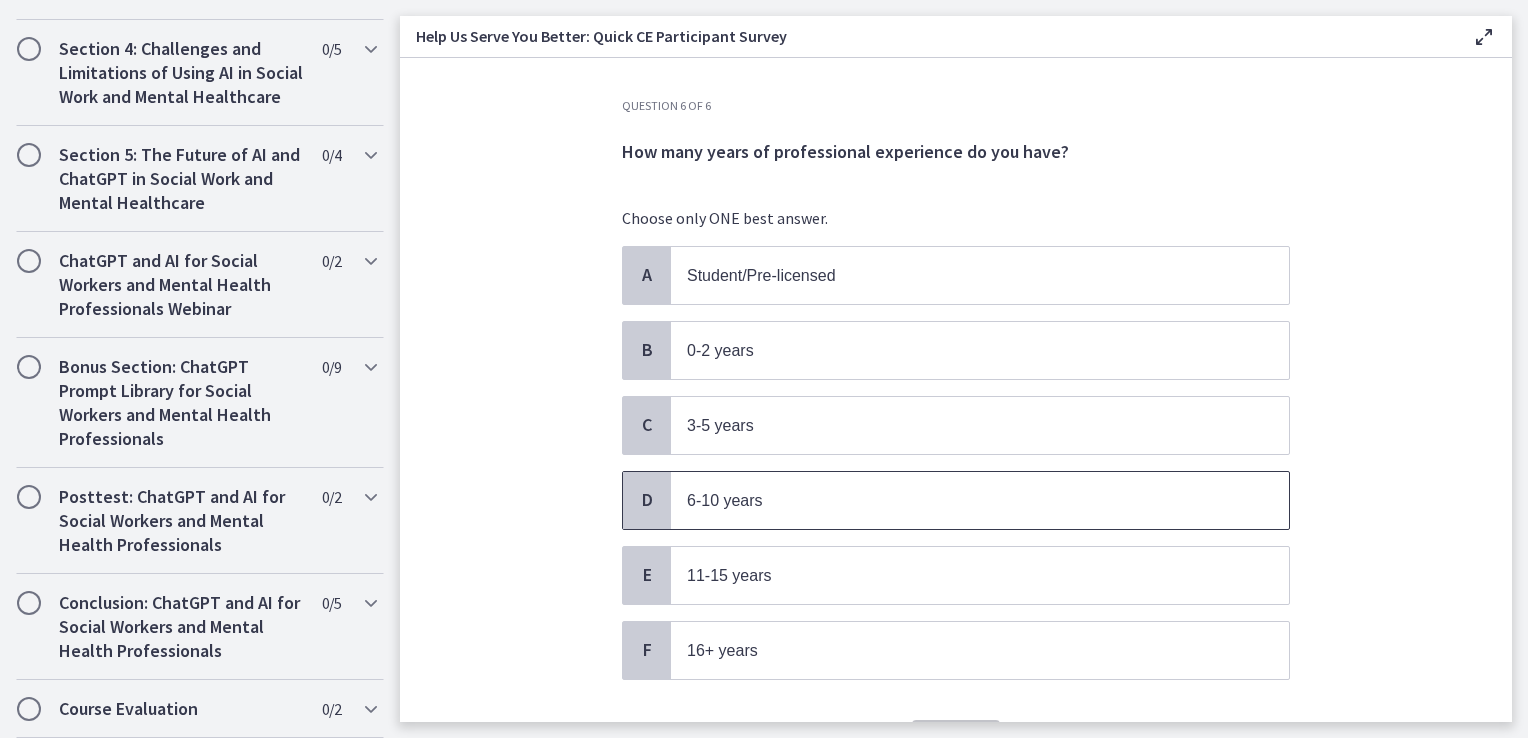 click on "6-10 years" at bounding box center (725, 500) 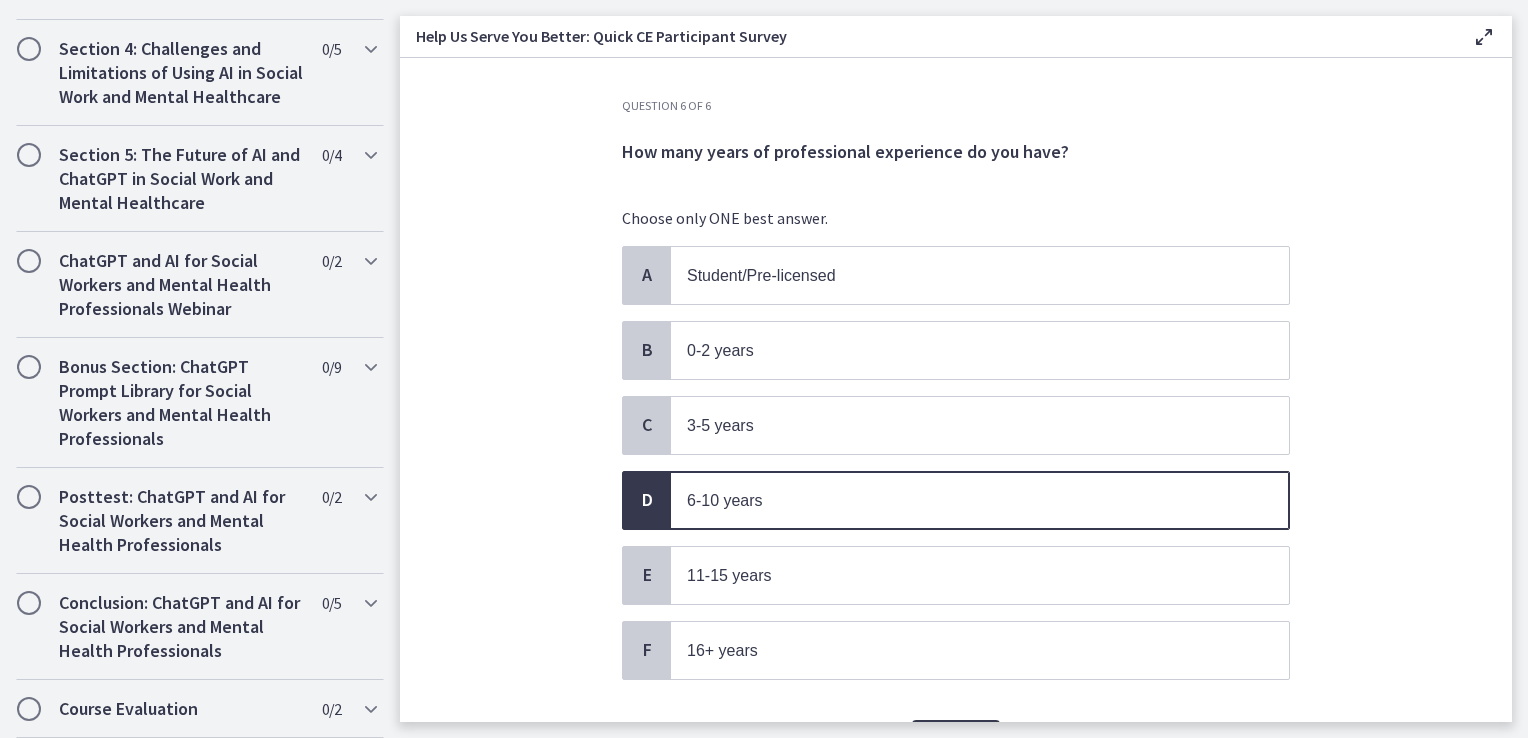 scroll, scrollTop: 108, scrollLeft: 0, axis: vertical 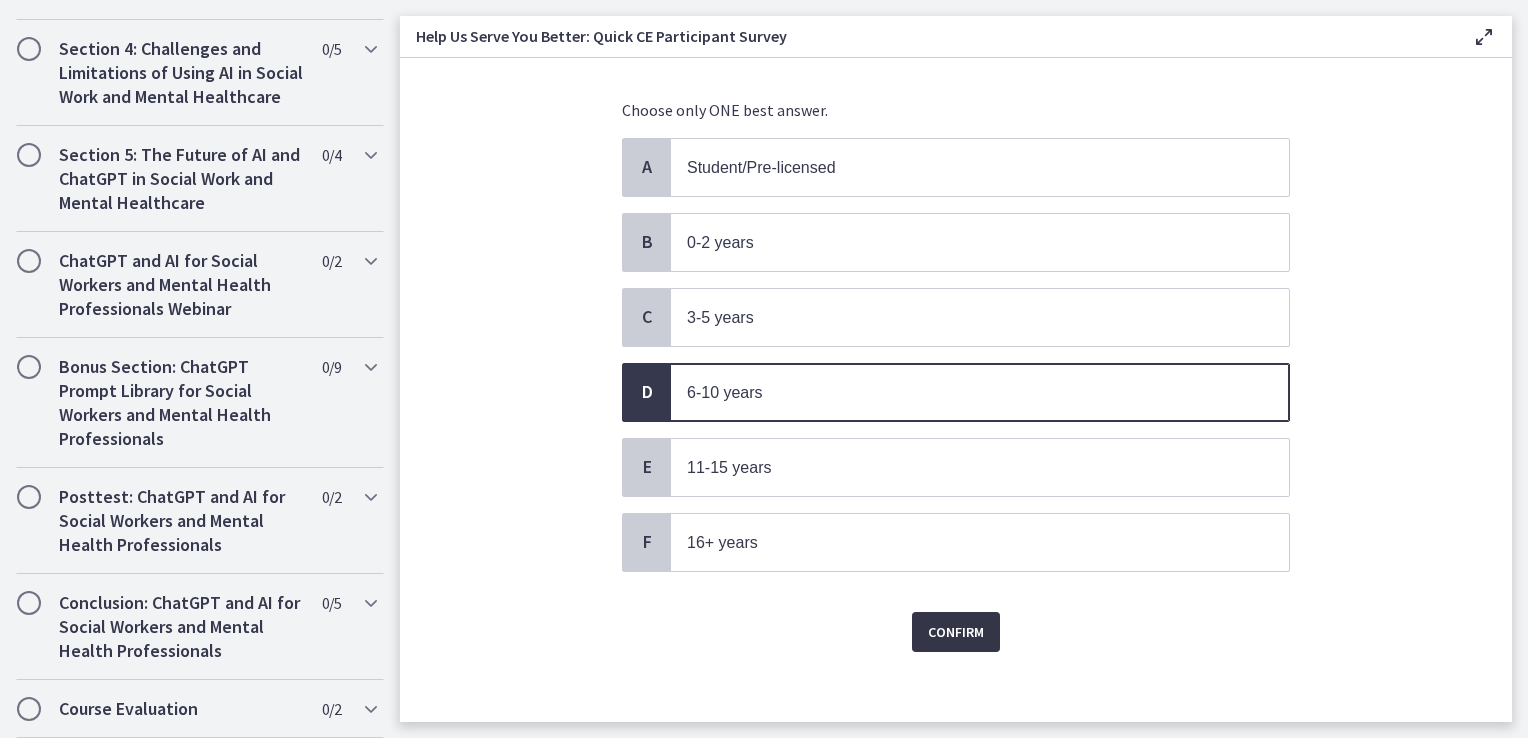 click on "Confirm" at bounding box center (956, 632) 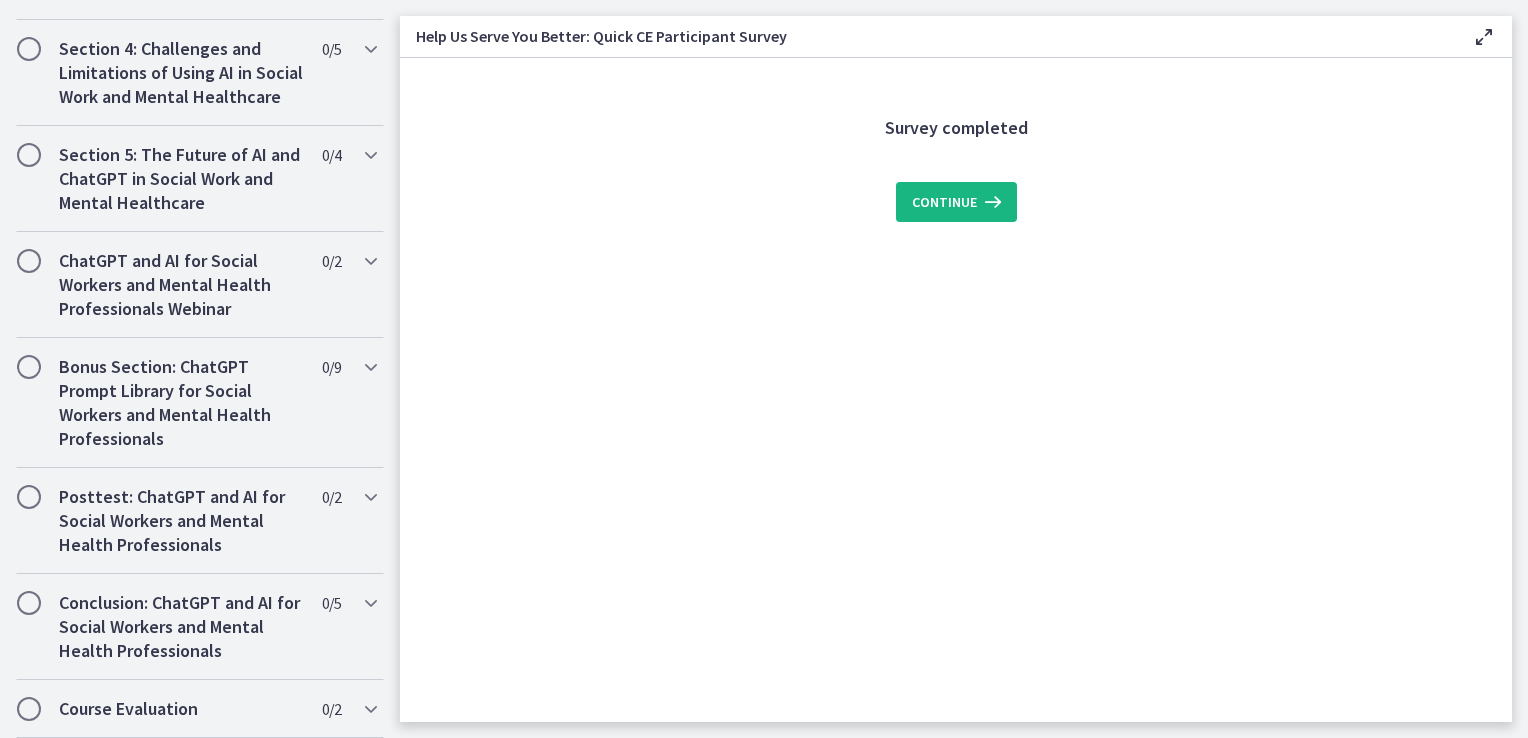 scroll, scrollTop: 0, scrollLeft: 0, axis: both 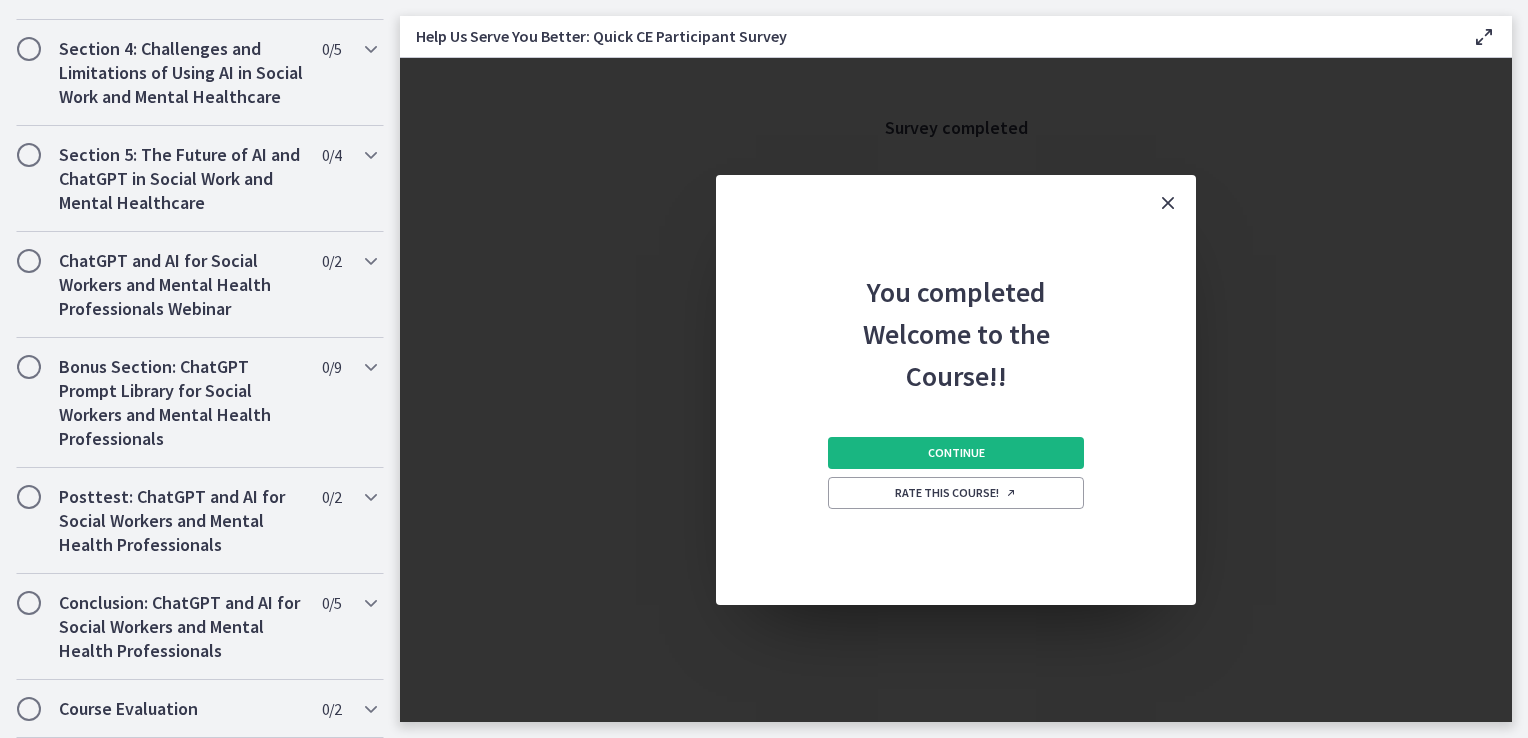click on "Continue" at bounding box center [956, 453] 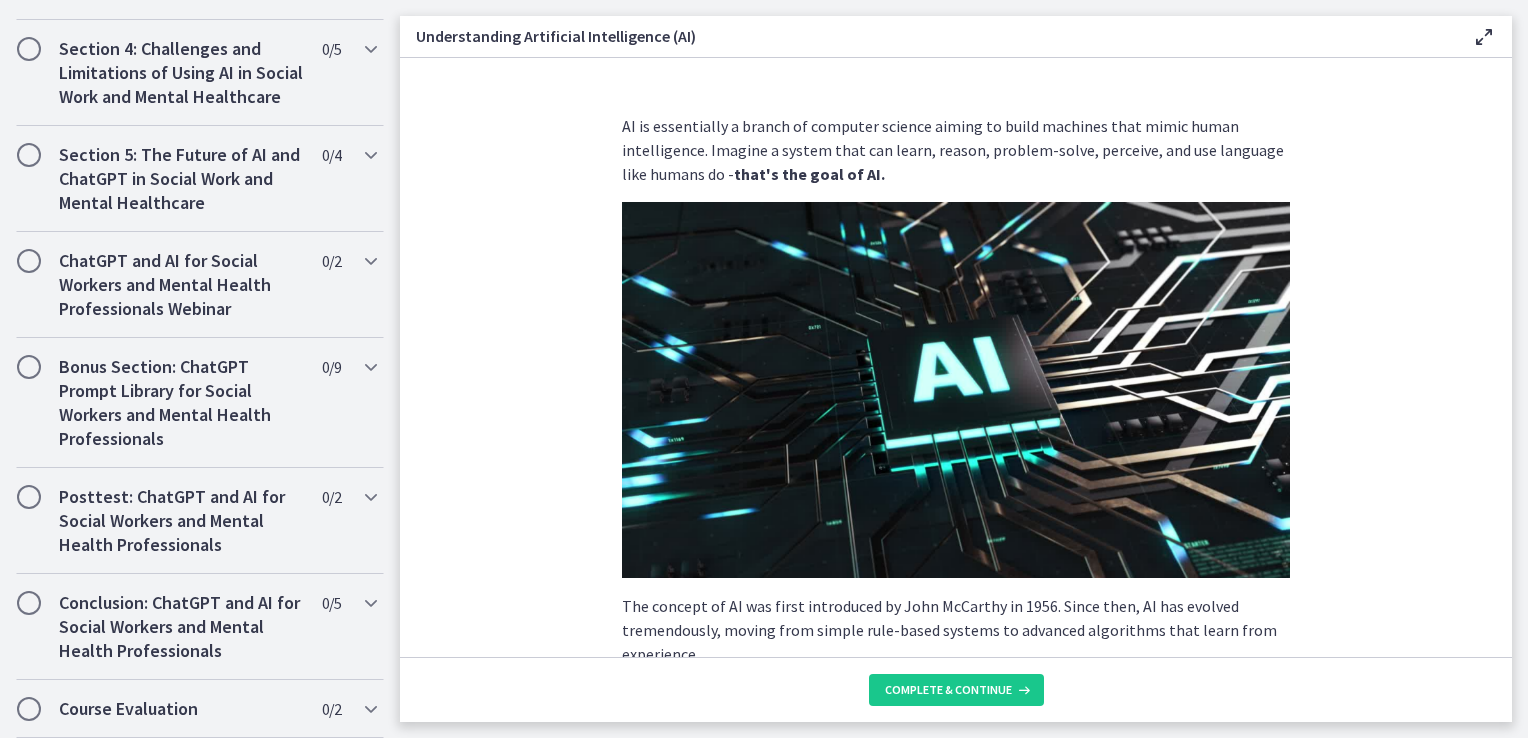 scroll, scrollTop: 1006, scrollLeft: 0, axis: vertical 